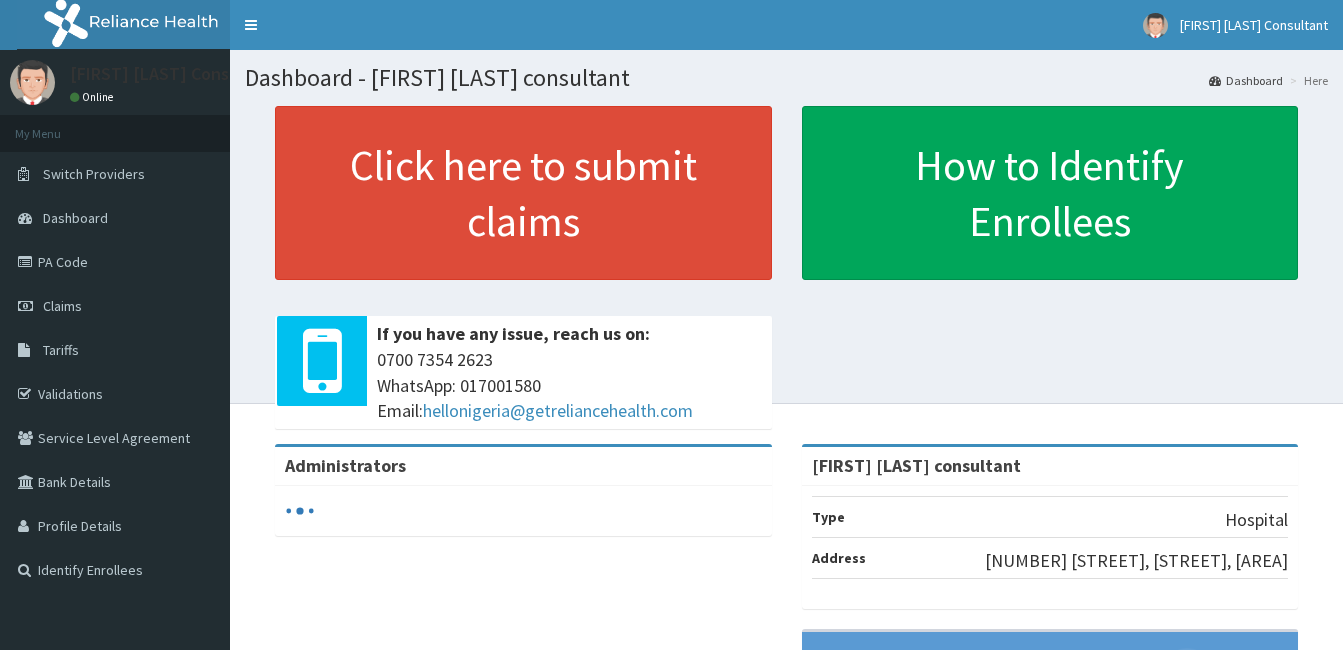scroll, scrollTop: 0, scrollLeft: 0, axis: both 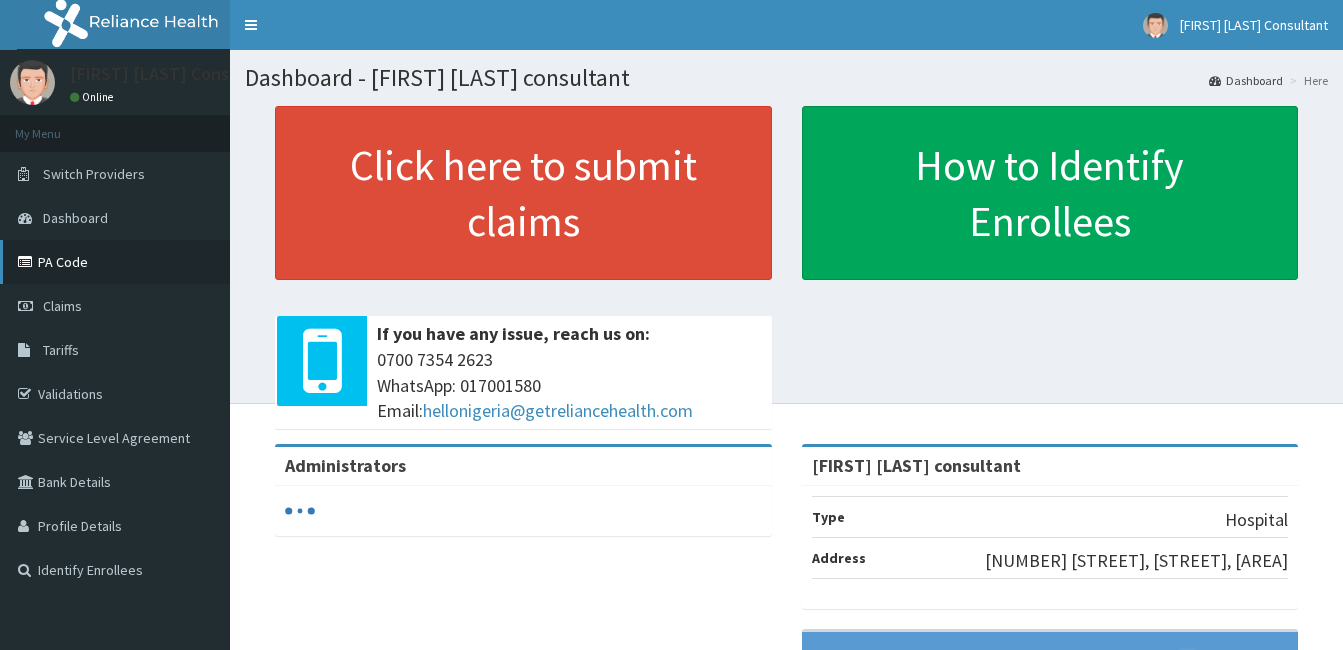 click on "PA Code" at bounding box center [115, 262] 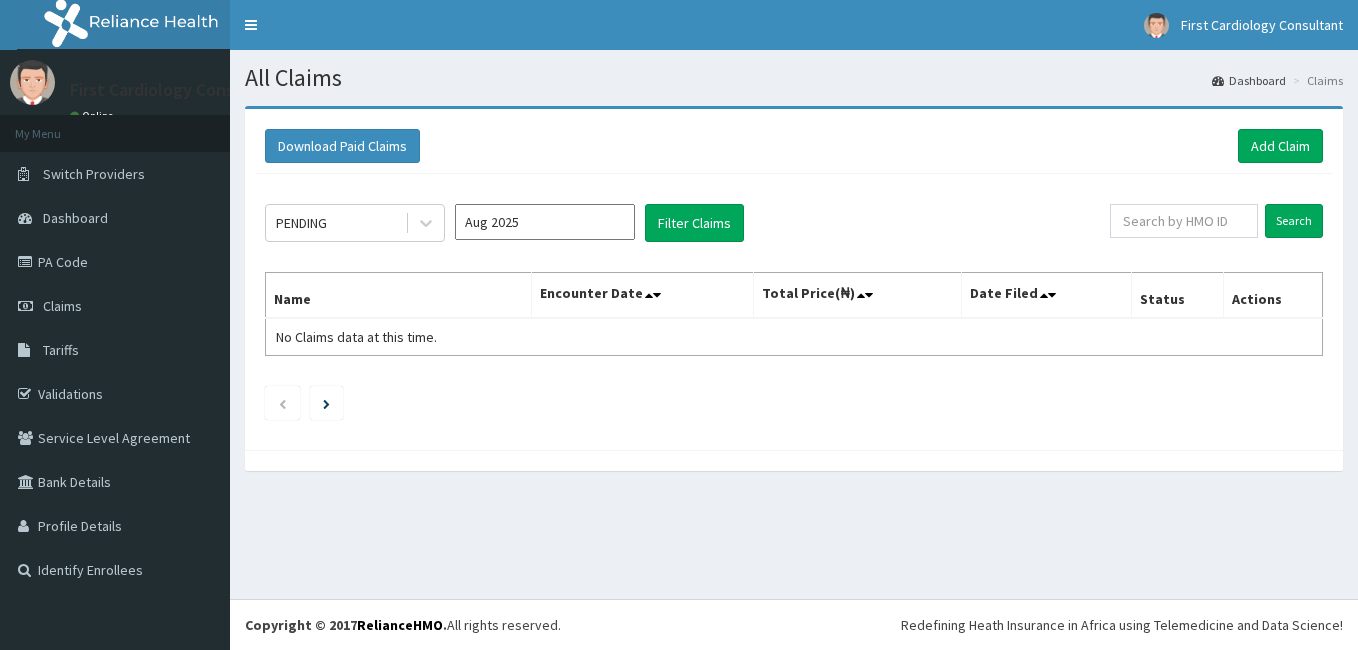 scroll, scrollTop: 0, scrollLeft: 0, axis: both 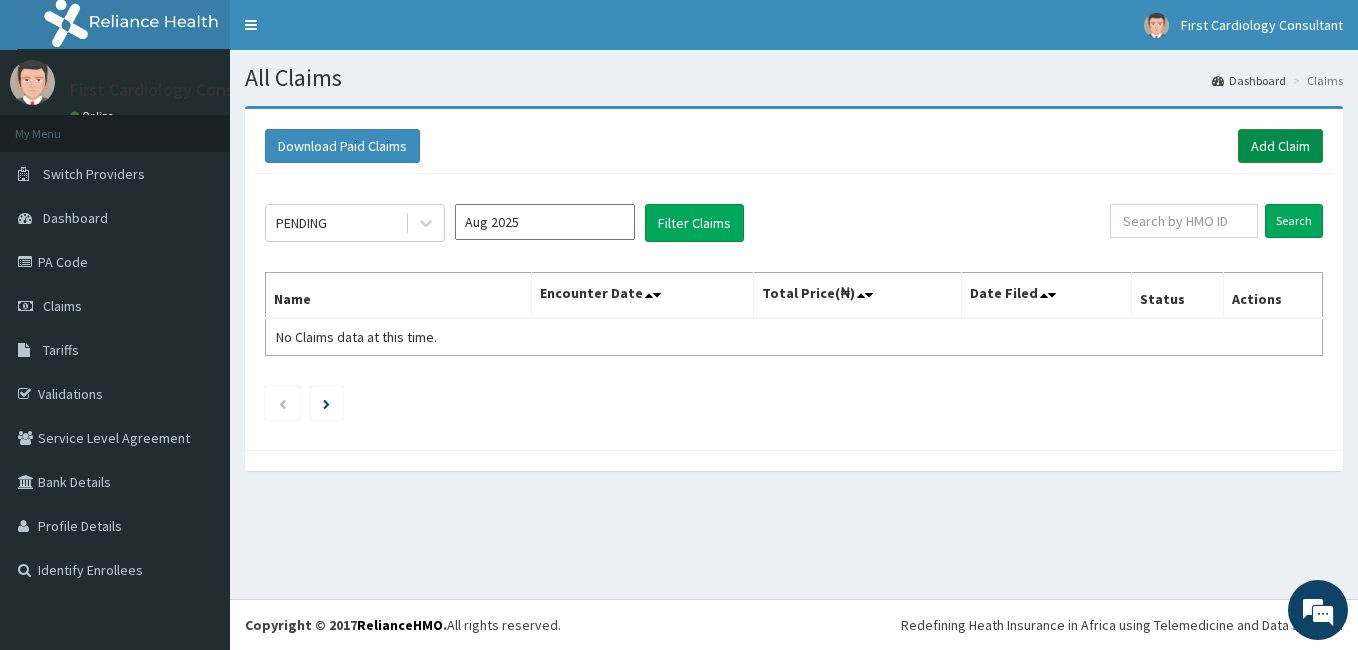 click on "Add Claim" at bounding box center (1280, 146) 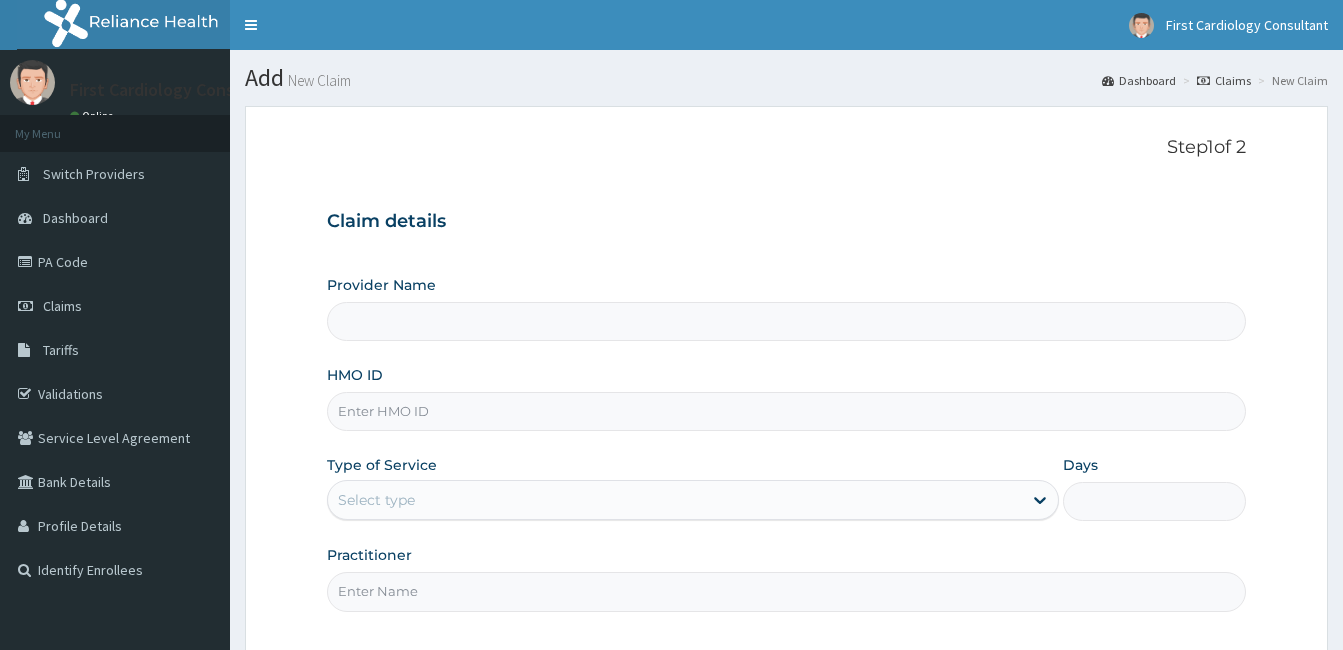 scroll, scrollTop: 0, scrollLeft: 0, axis: both 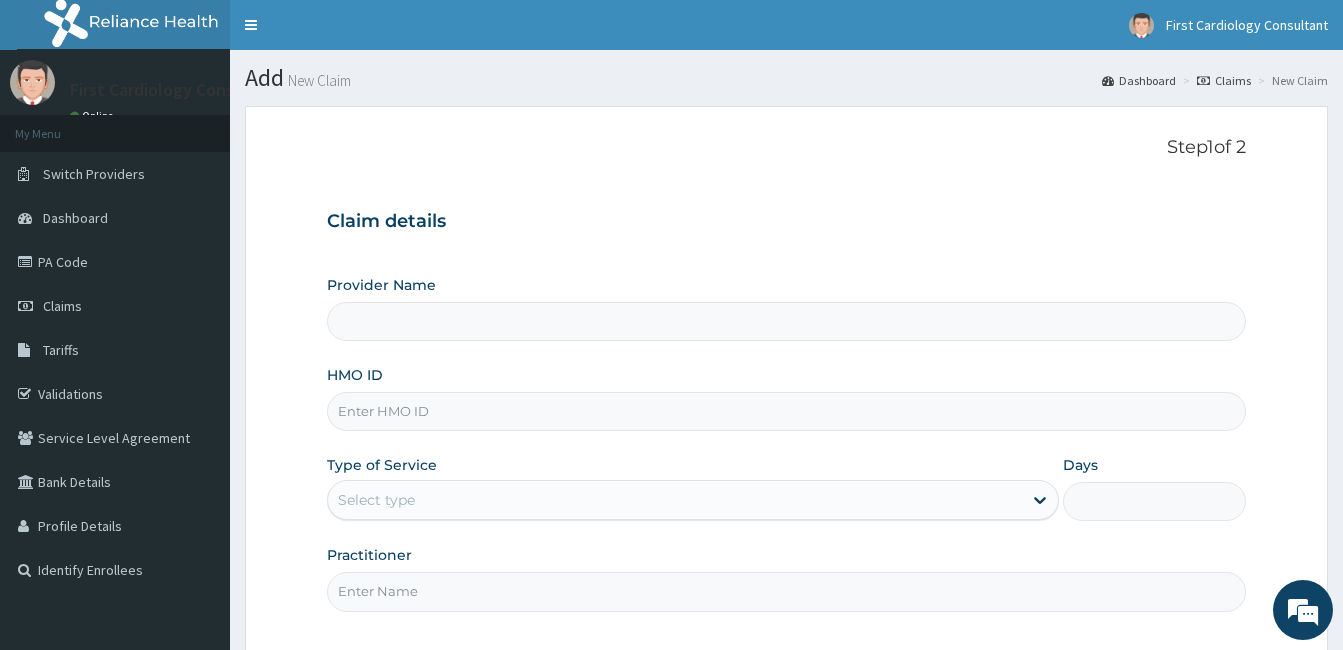type on "First Cardiology consultant" 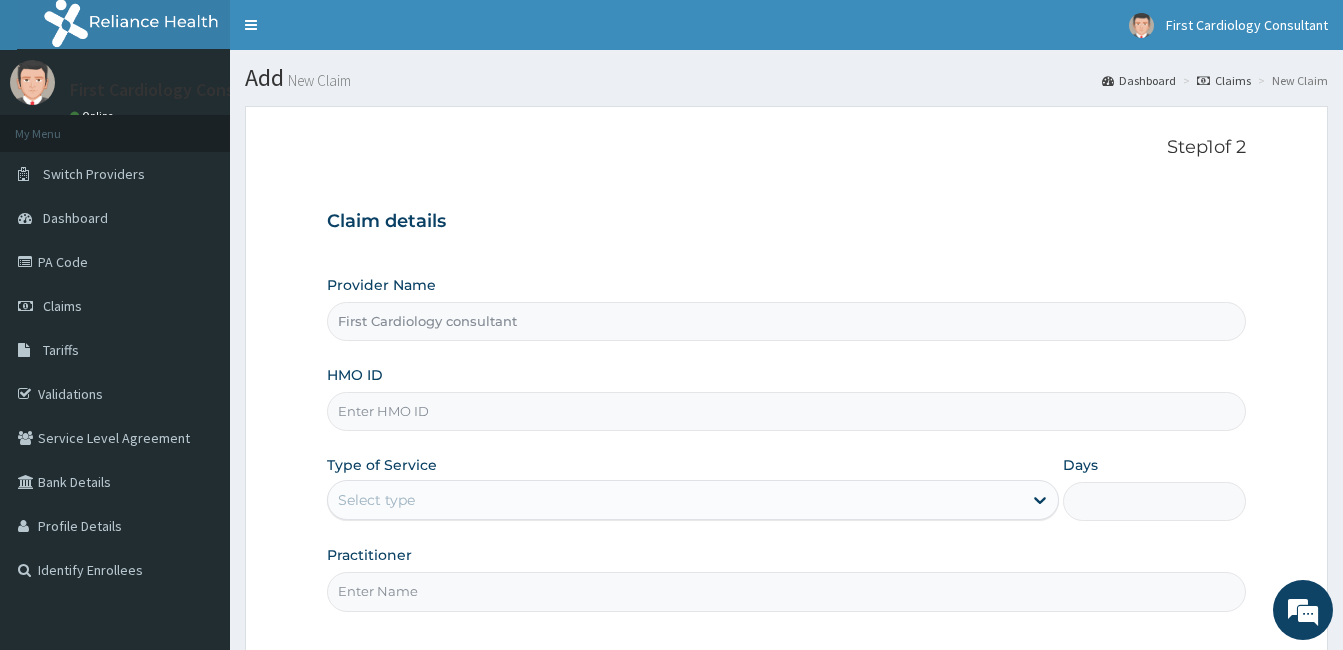scroll, scrollTop: 0, scrollLeft: 0, axis: both 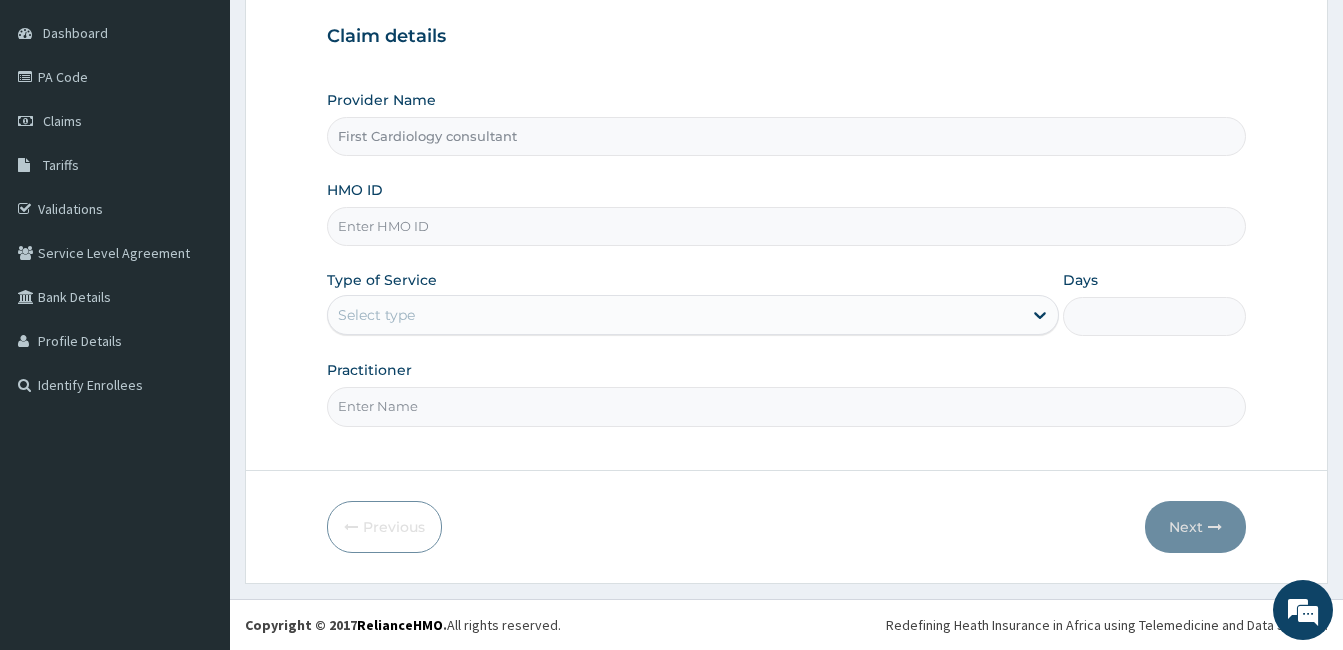 click on "HMO ID" at bounding box center (786, 226) 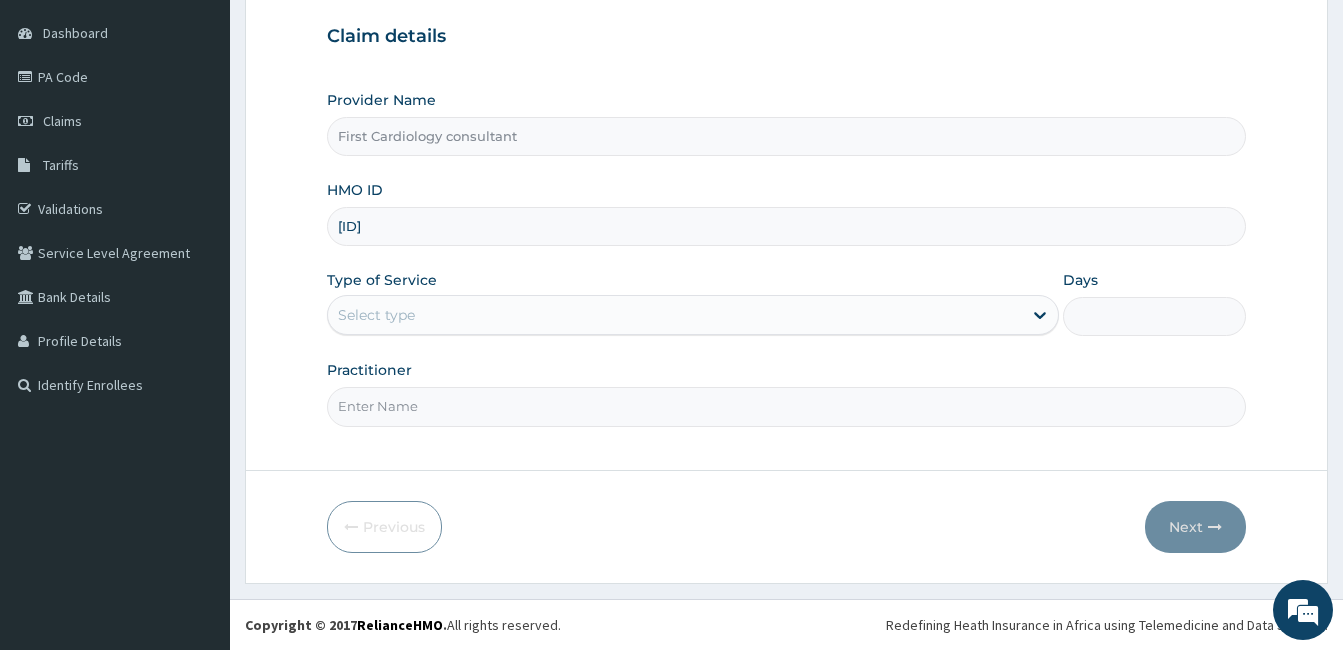 type on "LTM/10021/A" 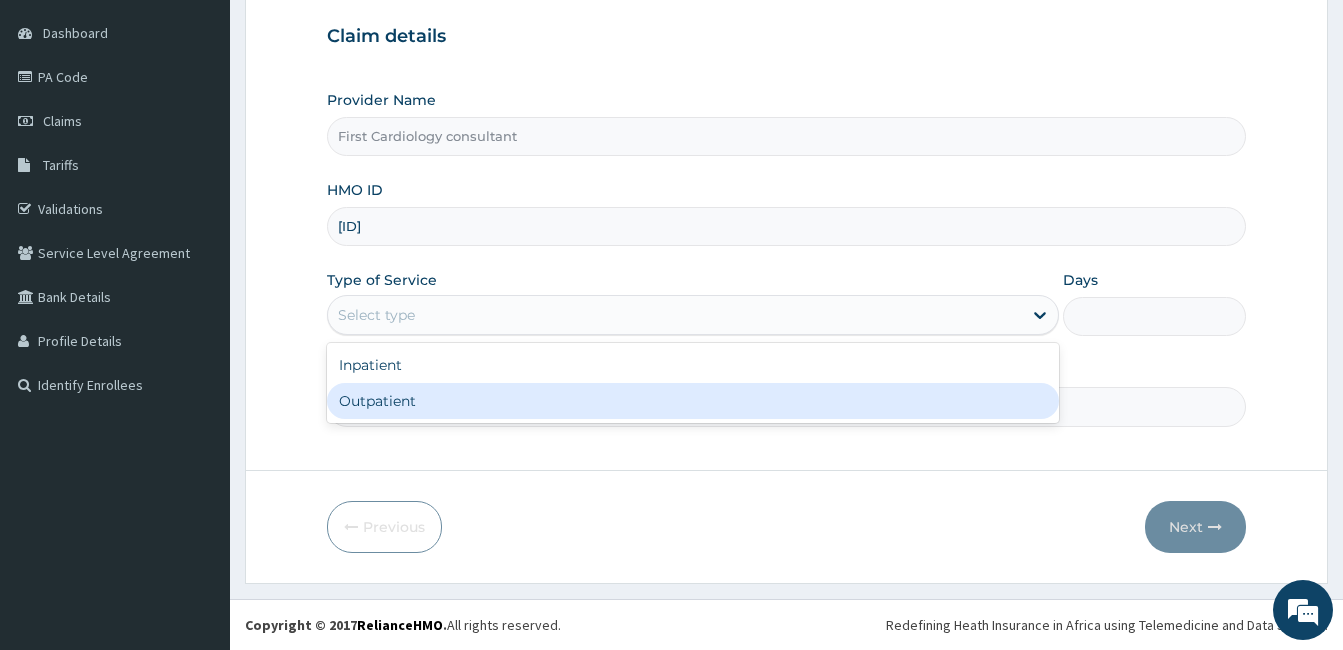 click on "Outpatient" at bounding box center (693, 401) 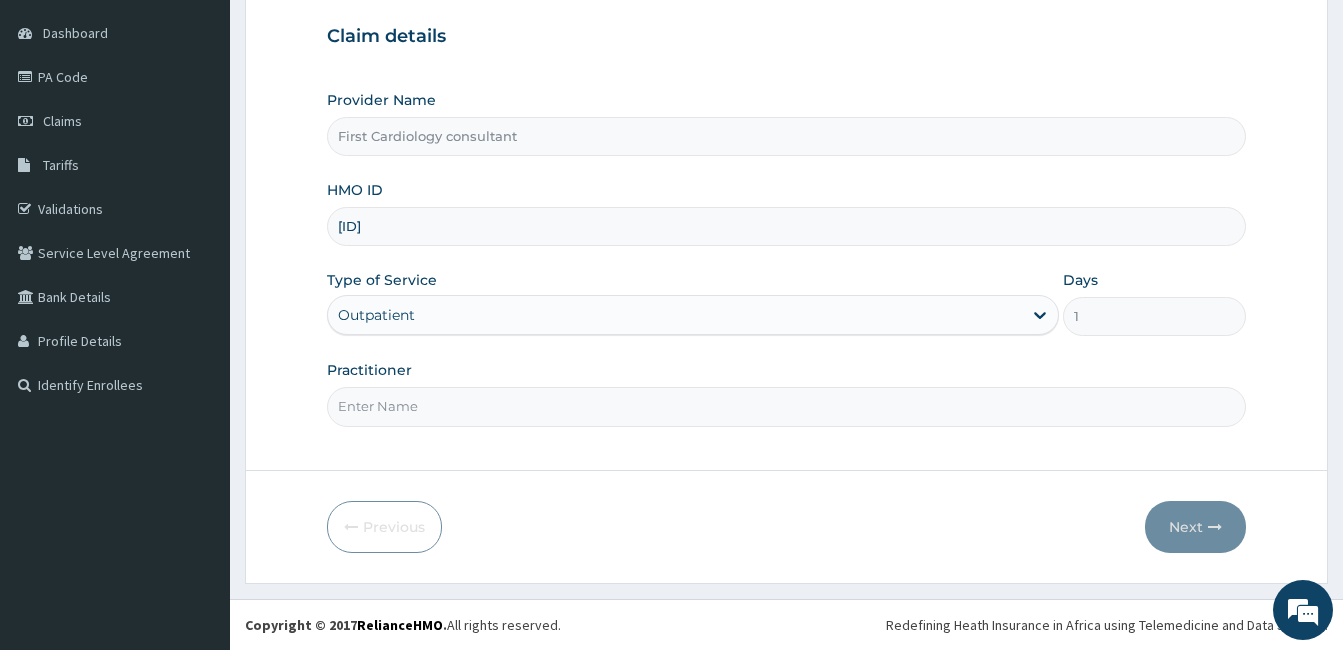 click on "Practitioner" at bounding box center [786, 406] 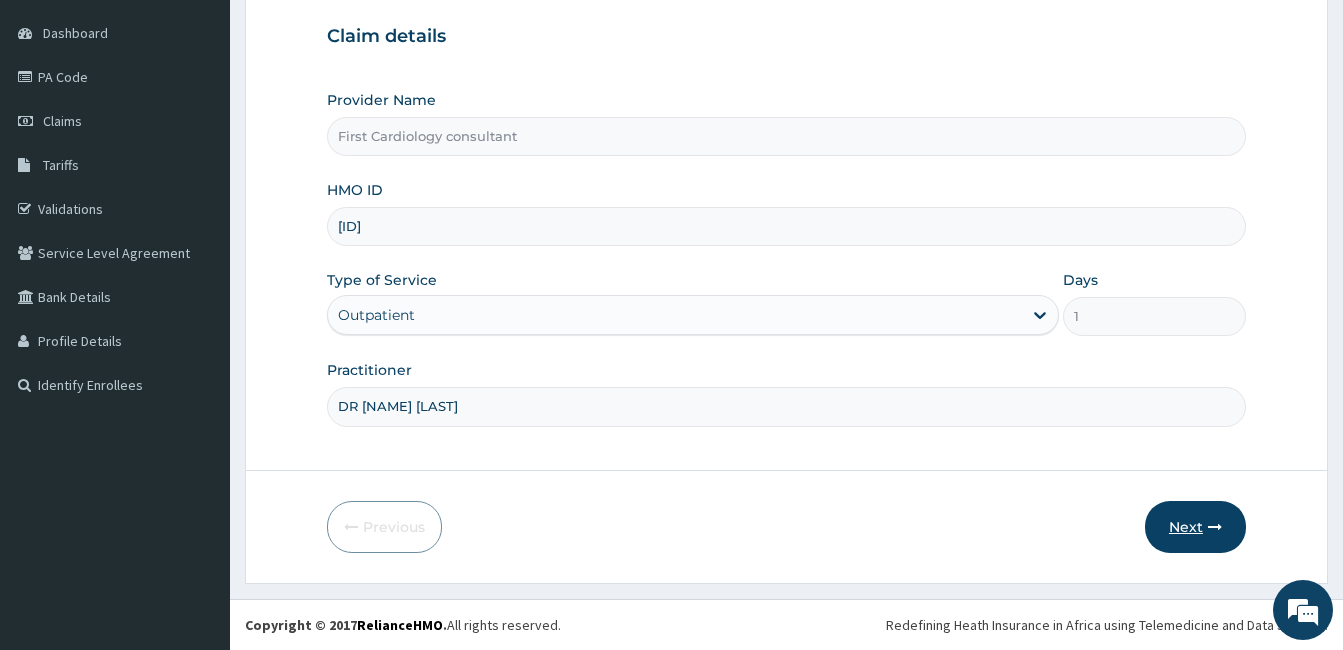 click on "Next" at bounding box center [1195, 527] 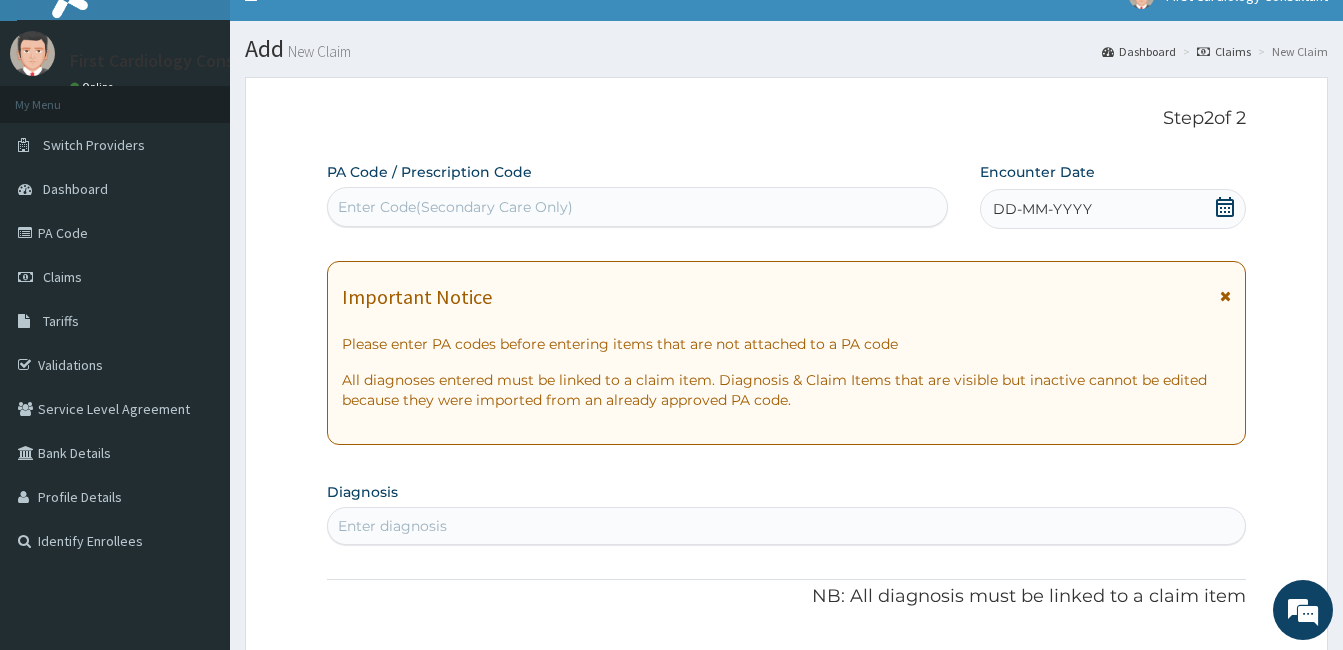 scroll, scrollTop: 0, scrollLeft: 0, axis: both 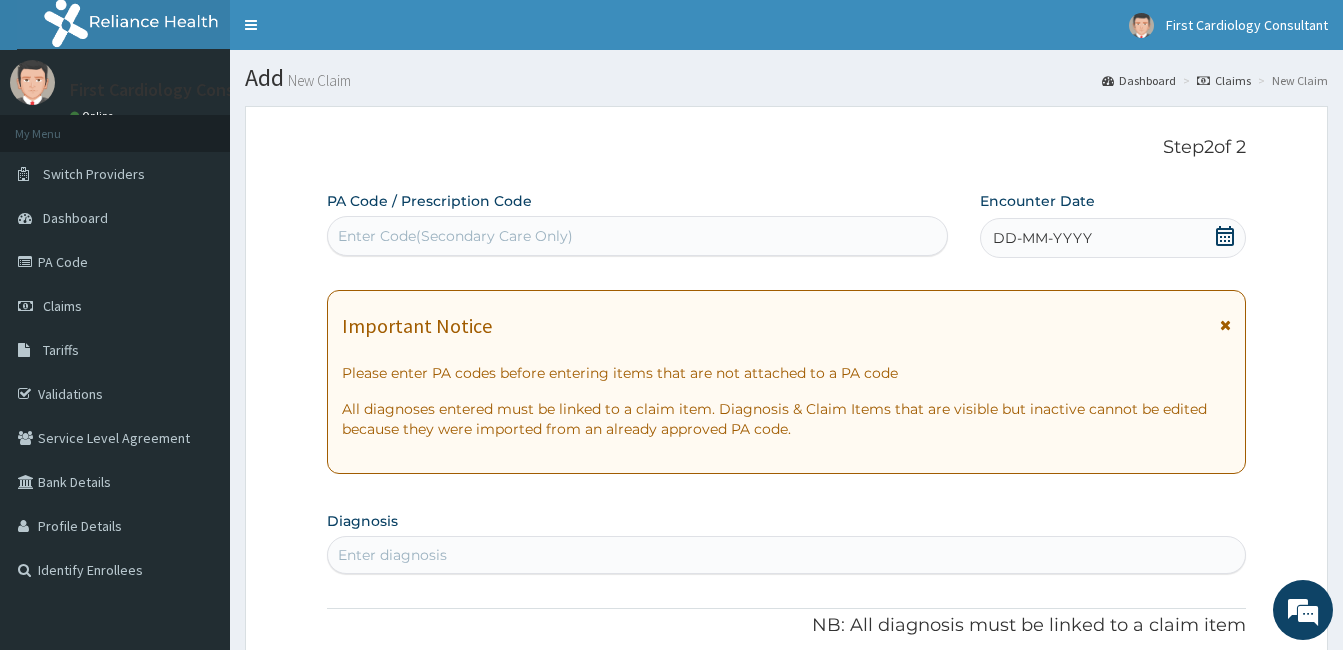 click on "Enter Code(Secondary Care Only)" at bounding box center [637, 236] 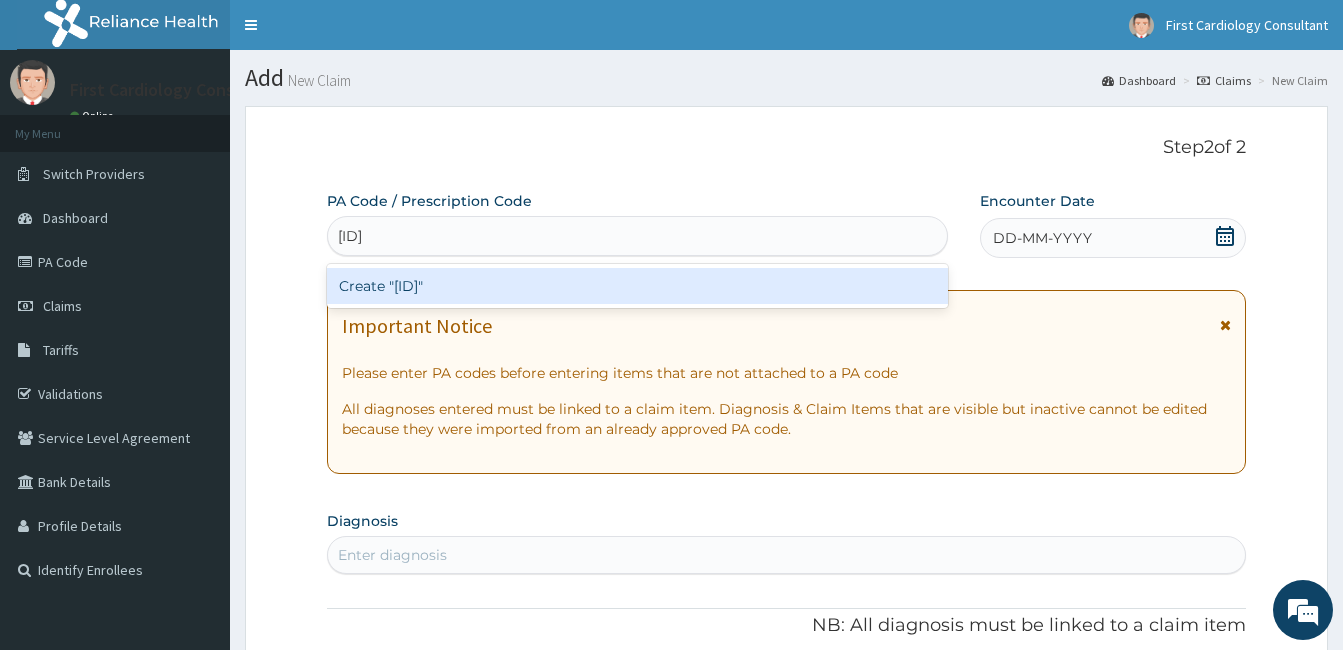 click on "Create "PA/84E086"" at bounding box center (637, 286) 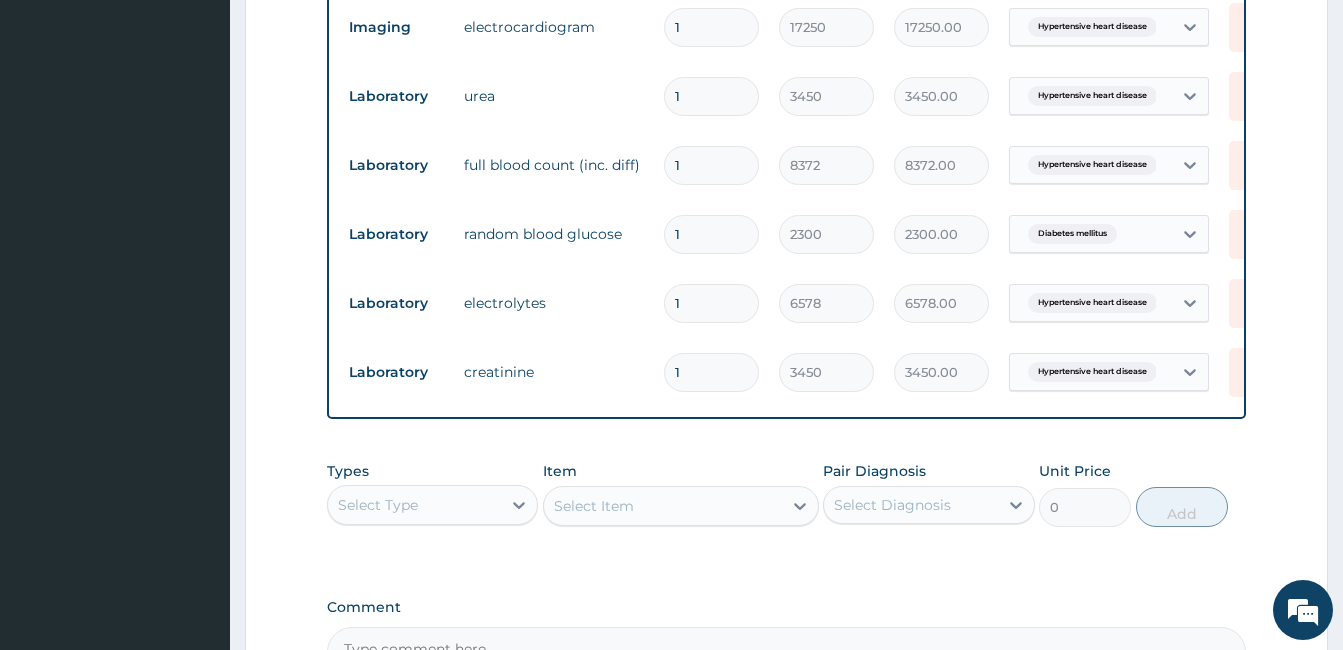 scroll, scrollTop: 1126, scrollLeft: 0, axis: vertical 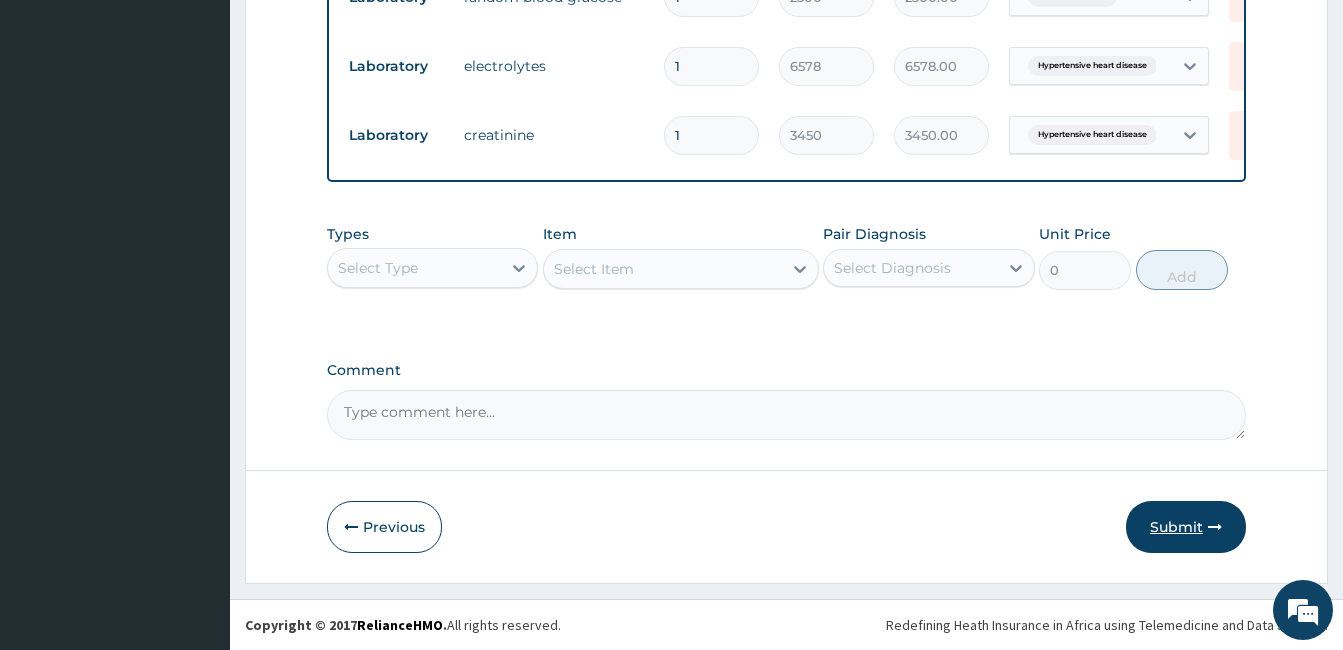 click on "Submit" at bounding box center (1186, 527) 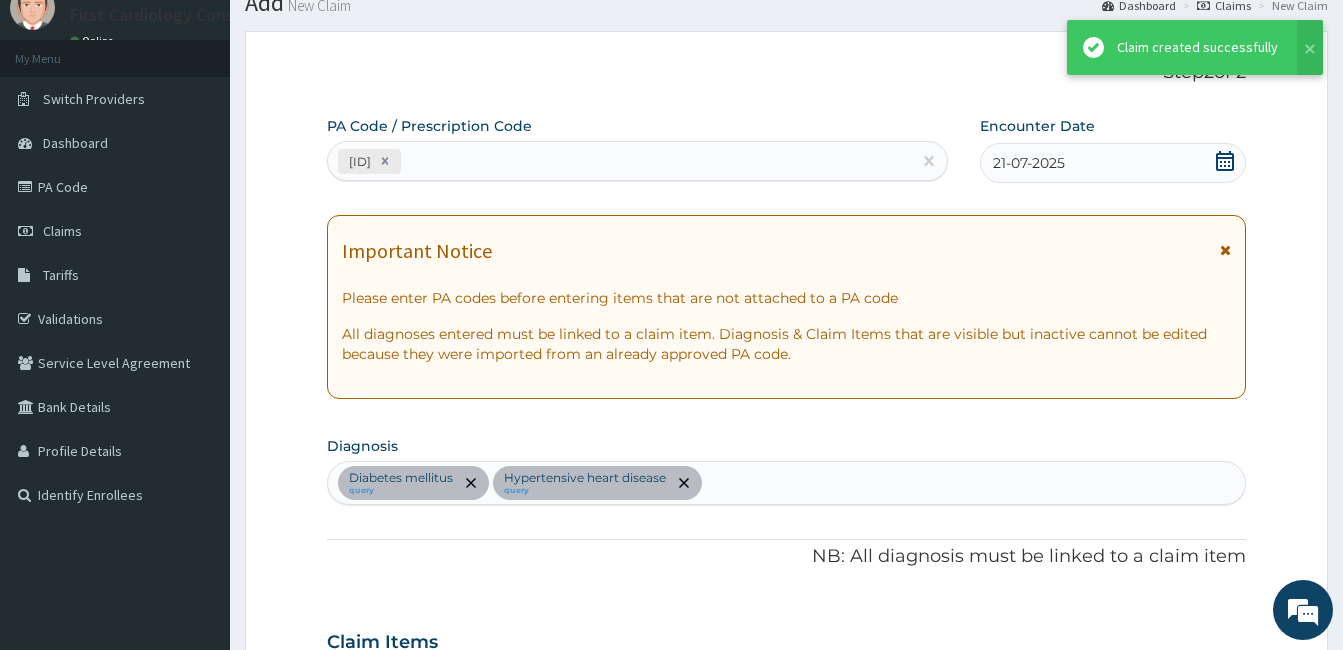 scroll, scrollTop: 1126, scrollLeft: 0, axis: vertical 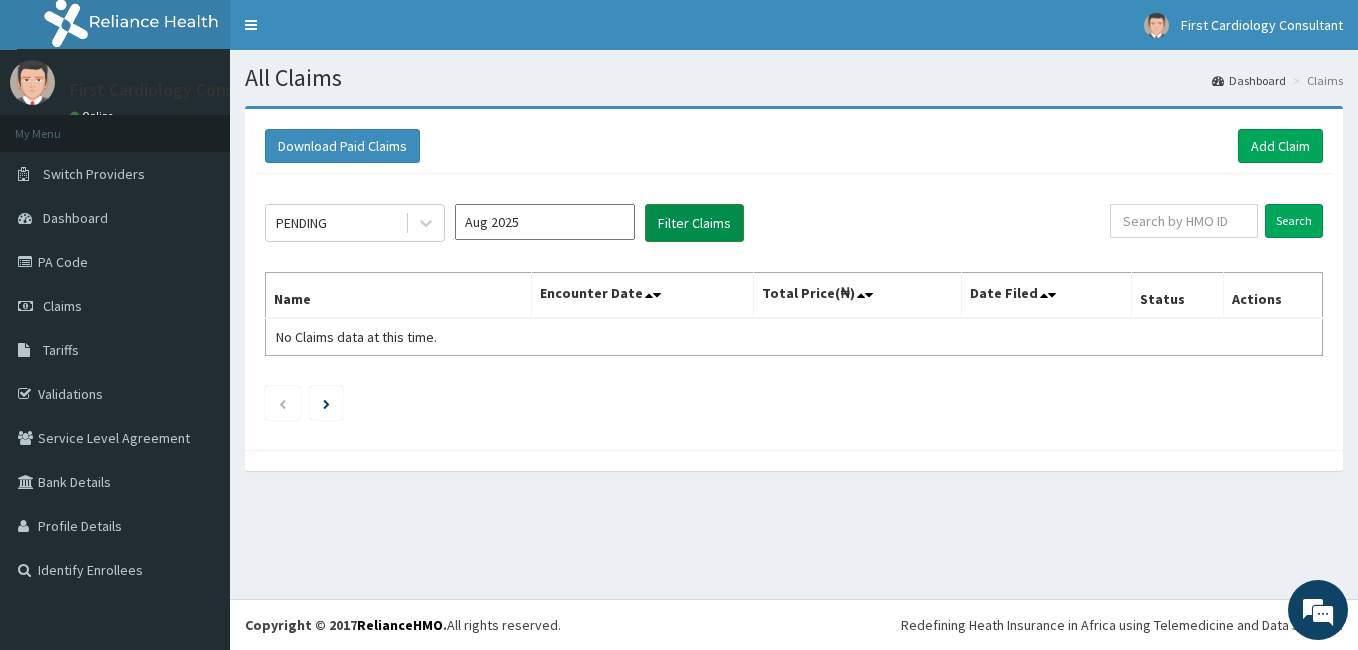 click on "Filter Claims" at bounding box center [694, 223] 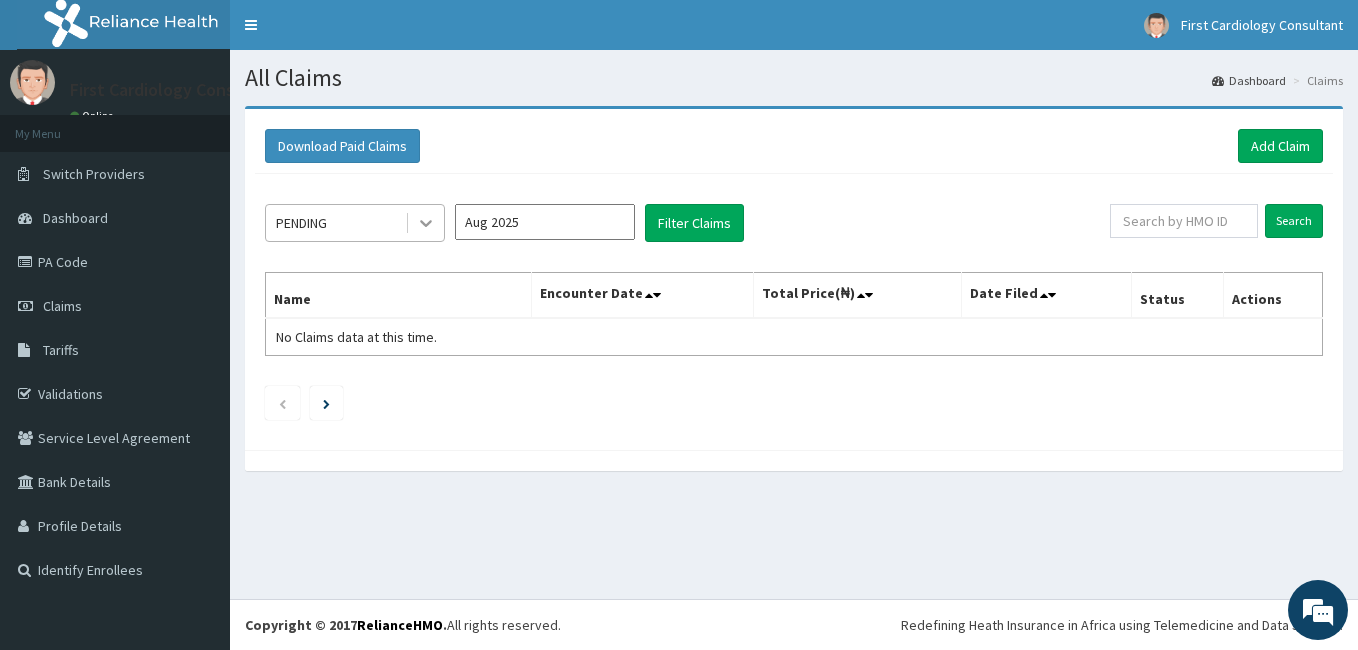 click 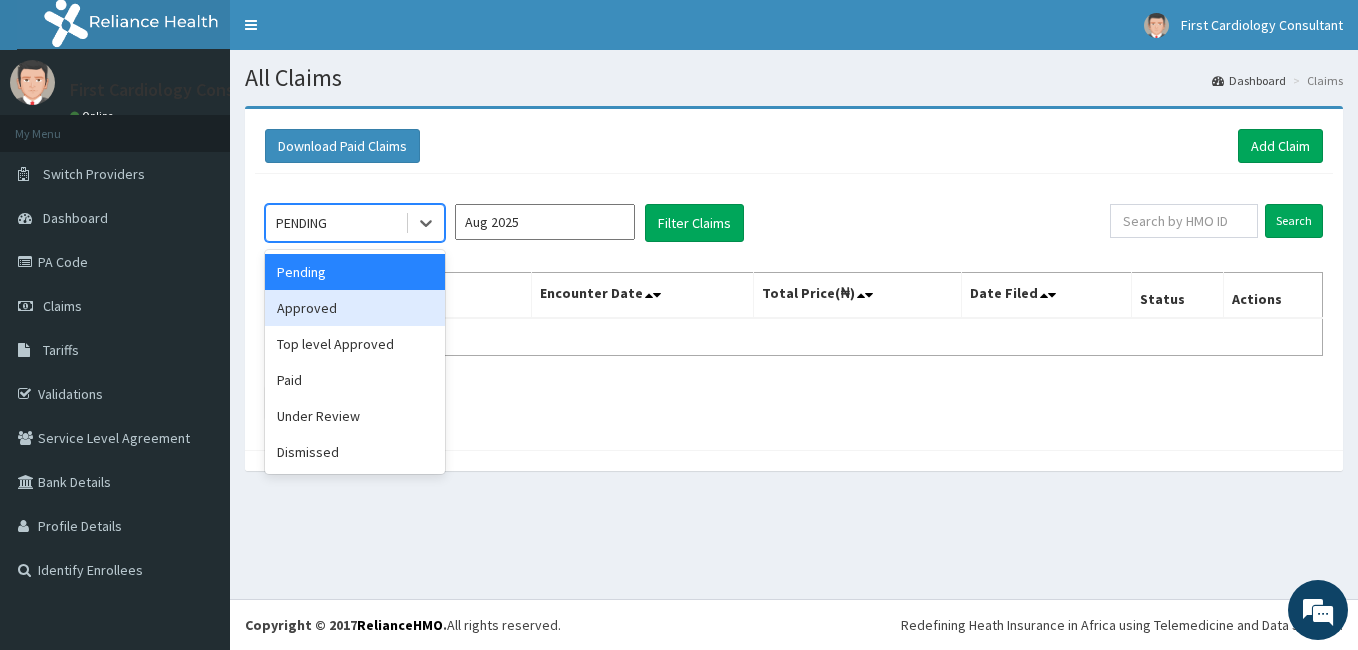 click on "Approved" at bounding box center [355, 308] 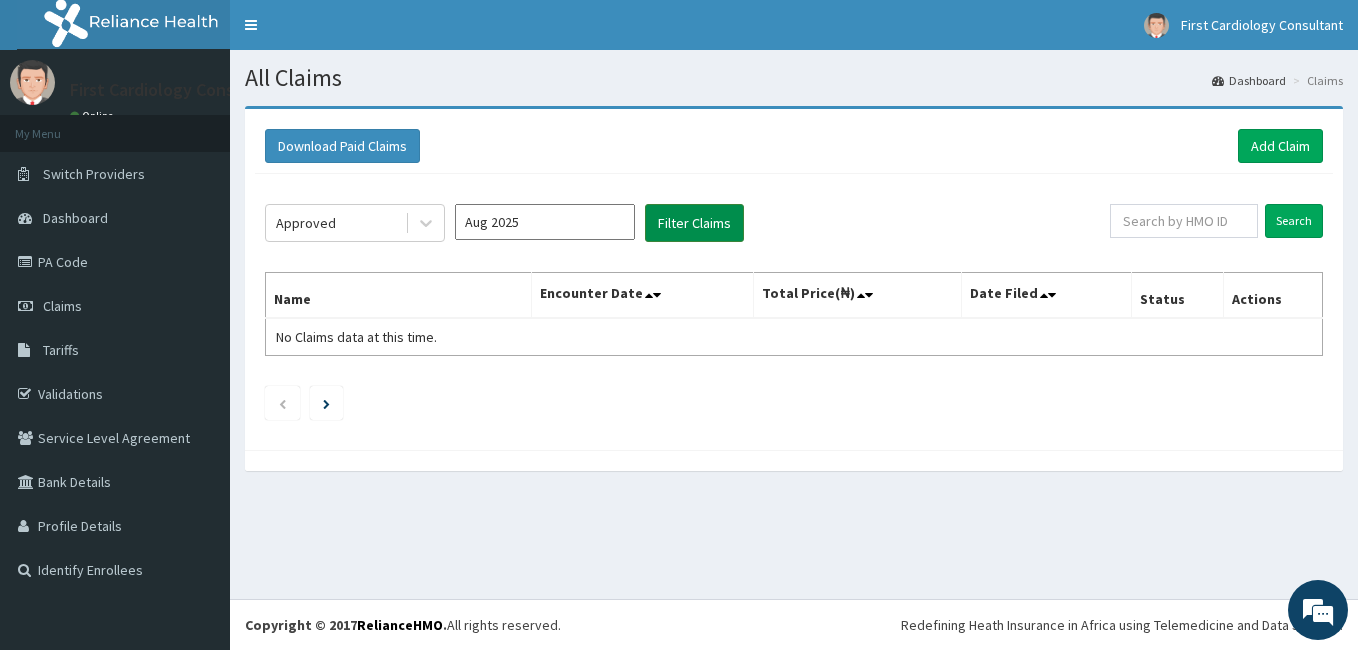 click on "Filter Claims" at bounding box center [694, 223] 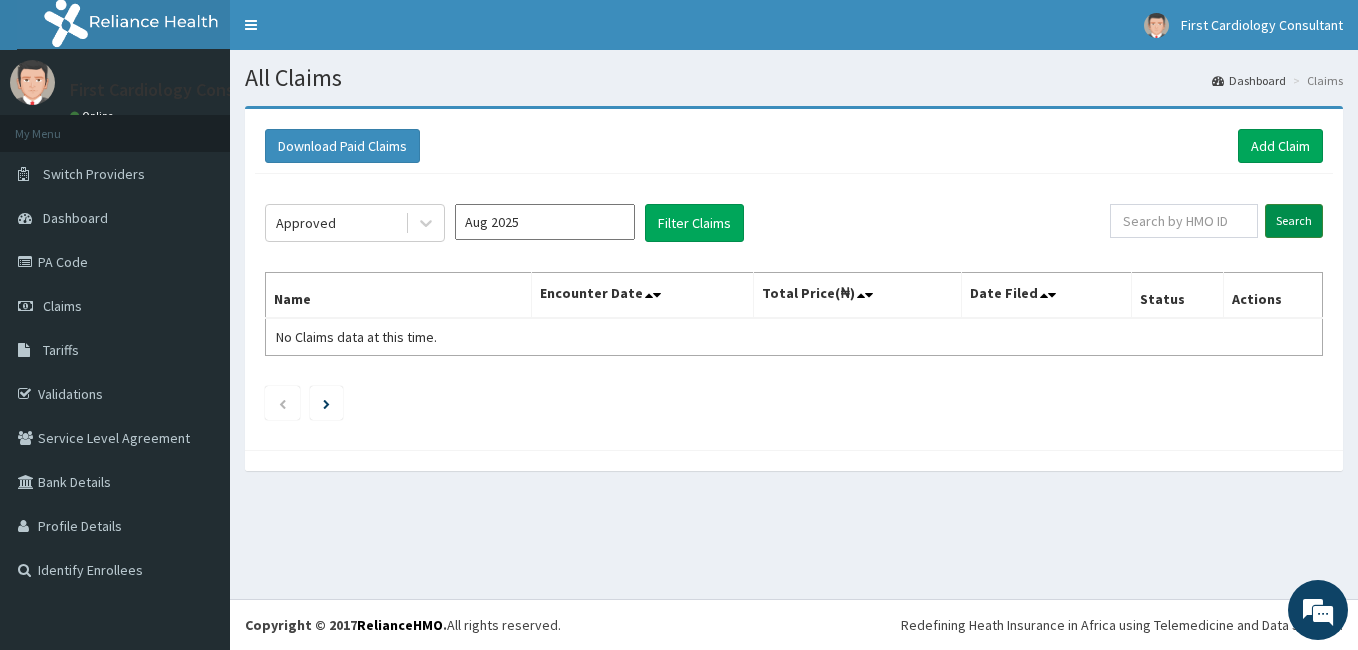 click on "Search" at bounding box center [1294, 221] 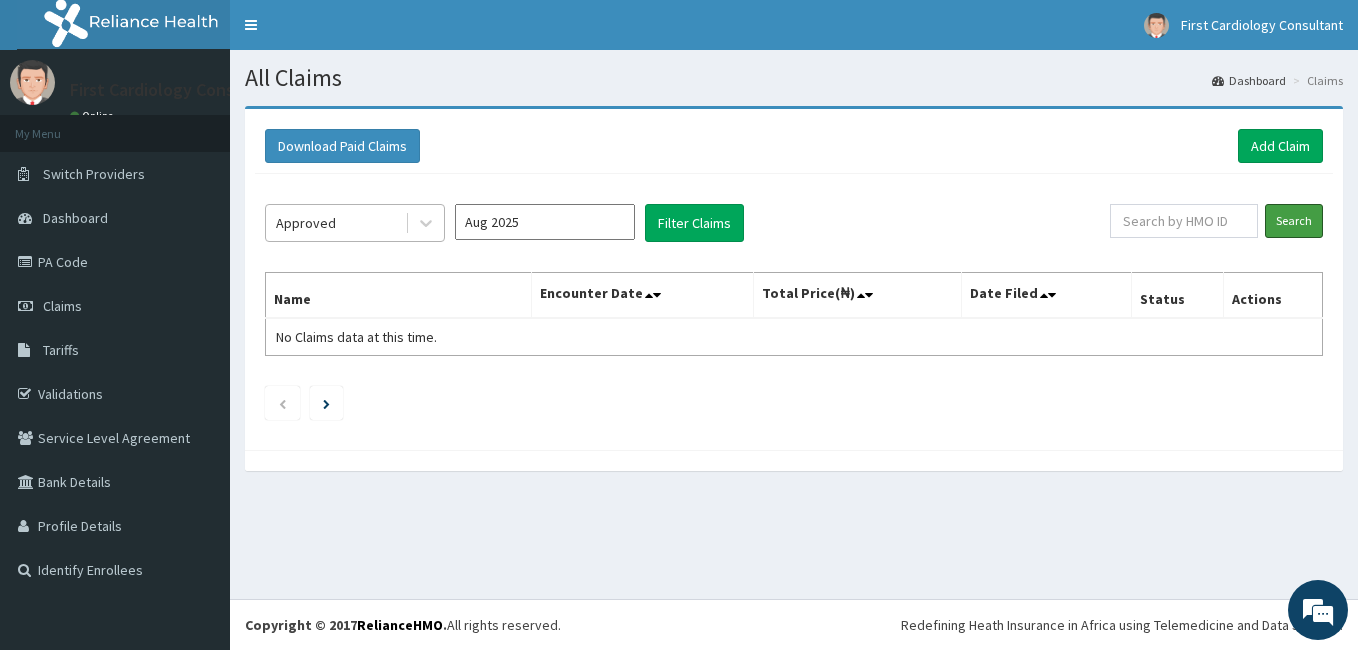 scroll, scrollTop: 0, scrollLeft: 0, axis: both 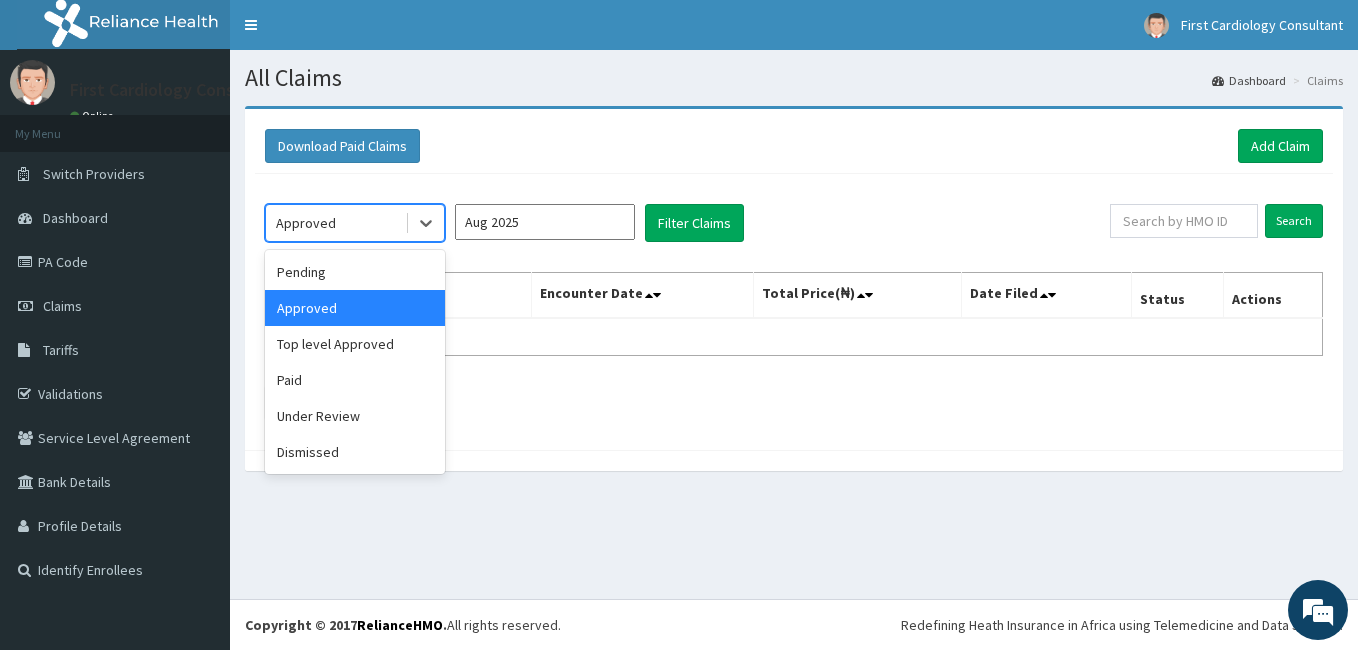click on "Approved" at bounding box center (335, 223) 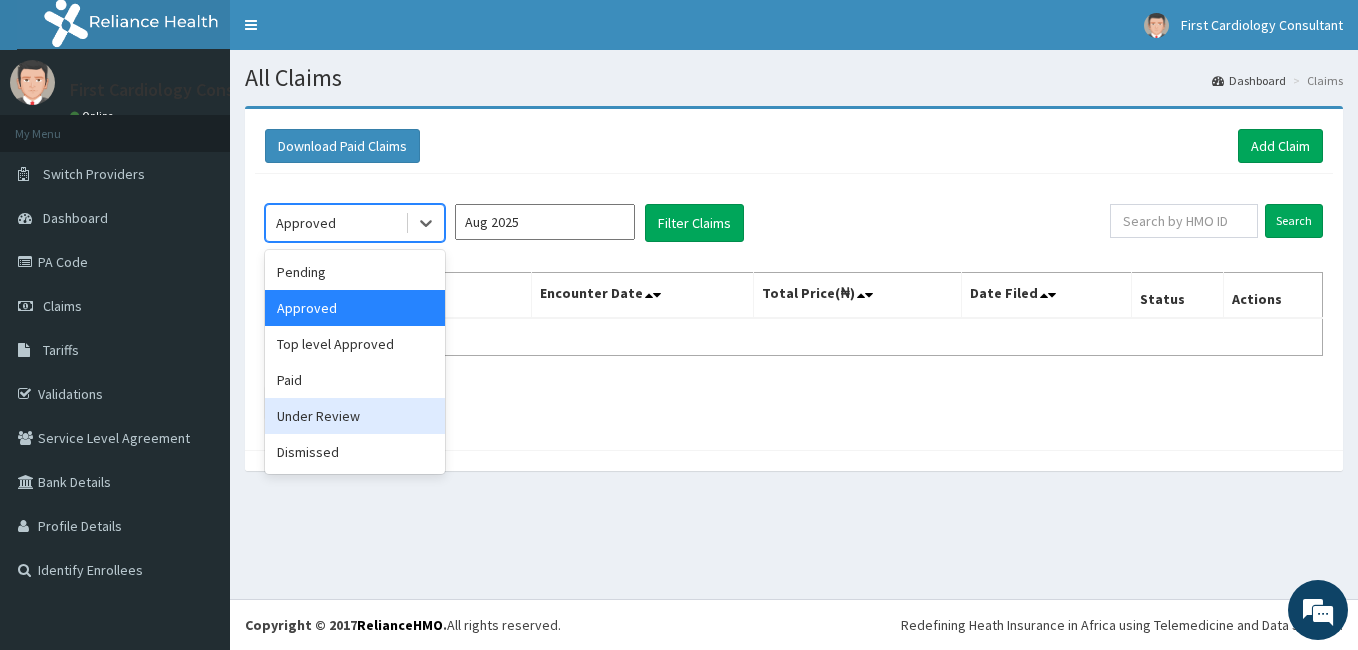 click on "Under Review" at bounding box center (355, 416) 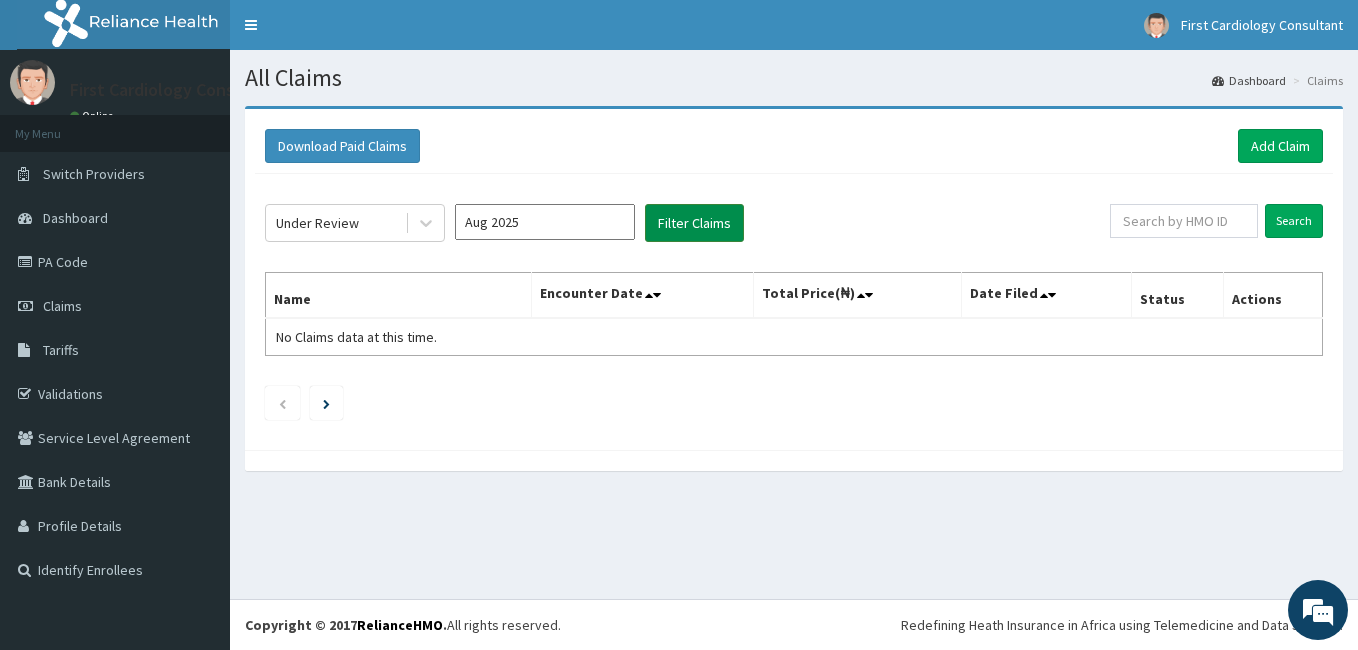 click on "Filter Claims" at bounding box center [694, 223] 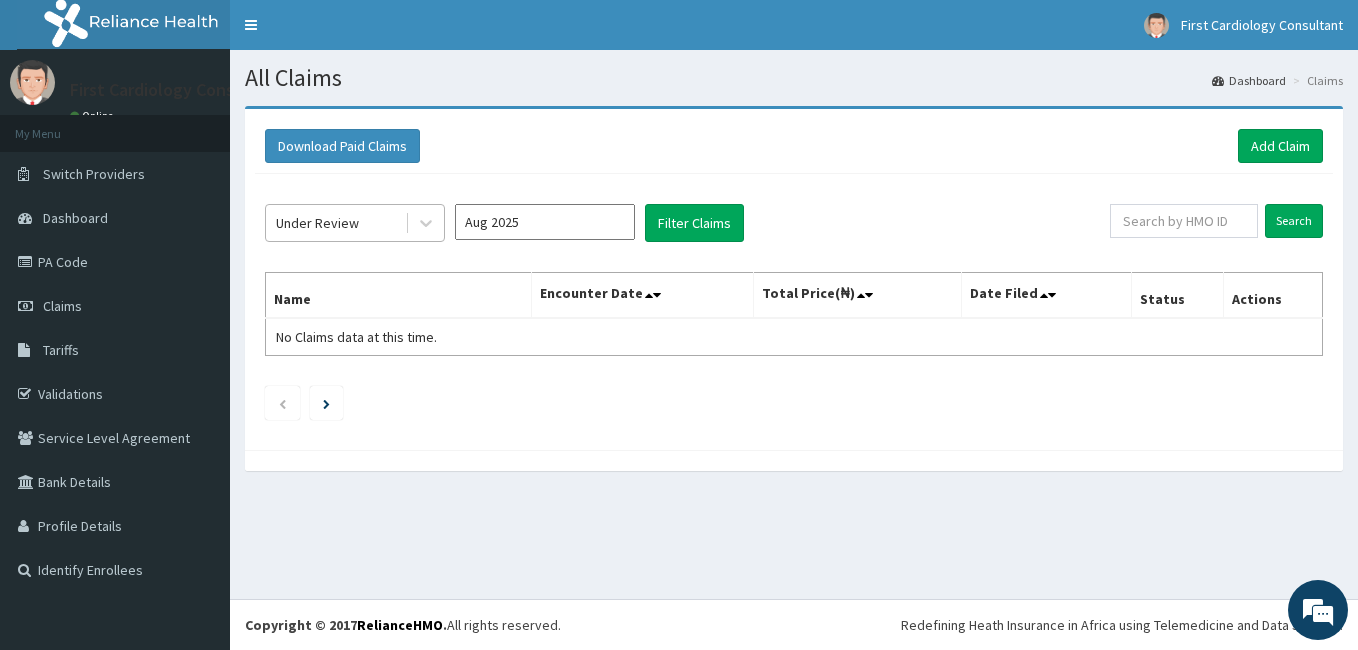 click on "Under Review" at bounding box center (335, 223) 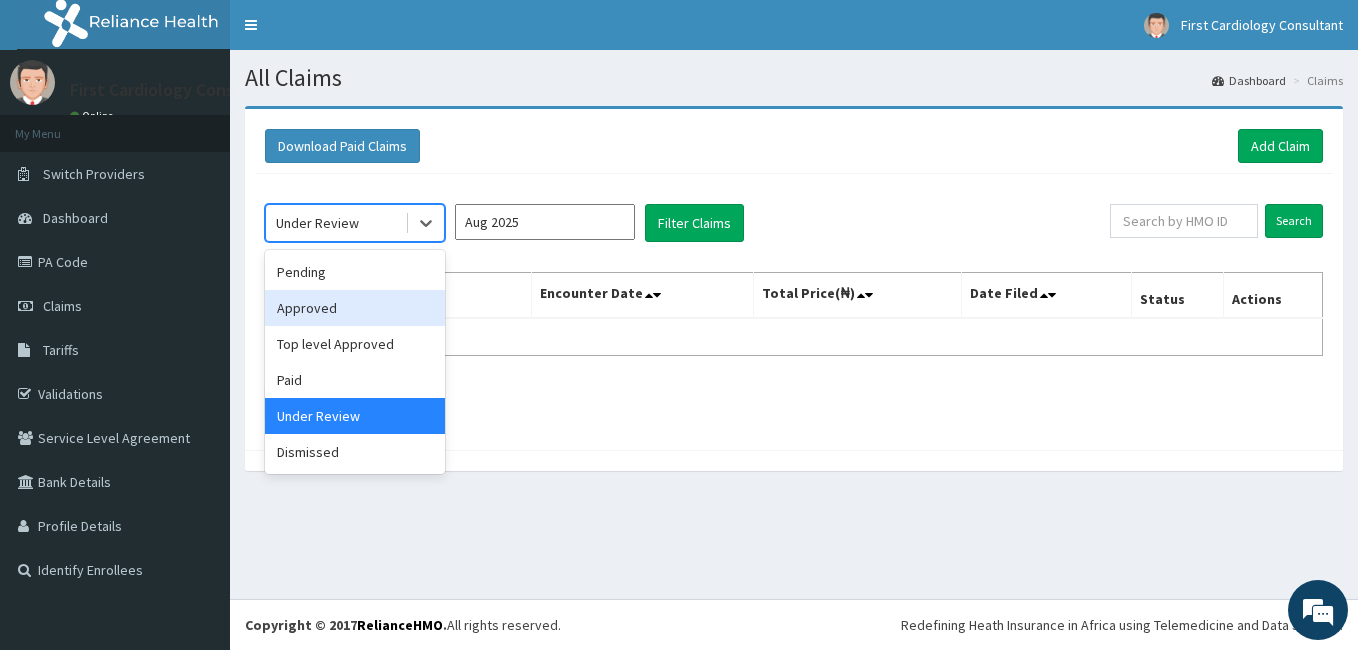 drag, startPoint x: 334, startPoint y: 311, endPoint x: 385, endPoint y: 304, distance: 51.47815 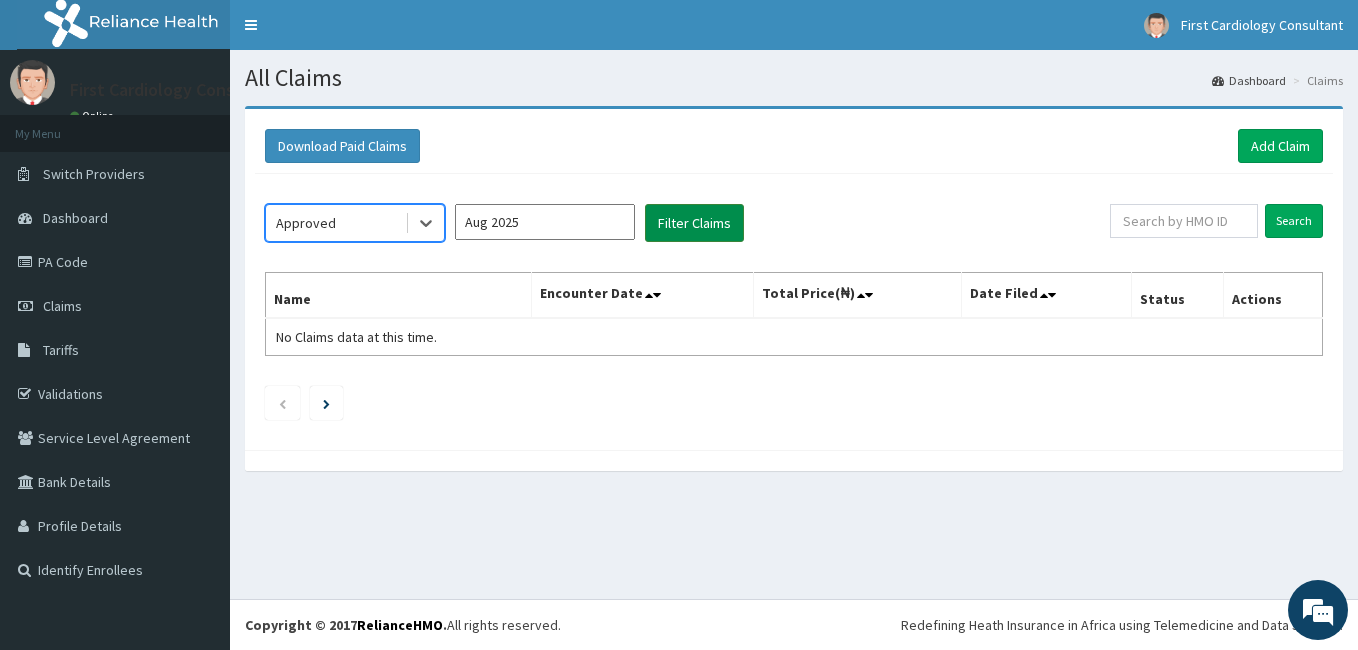 click on "Filter Claims" at bounding box center [694, 223] 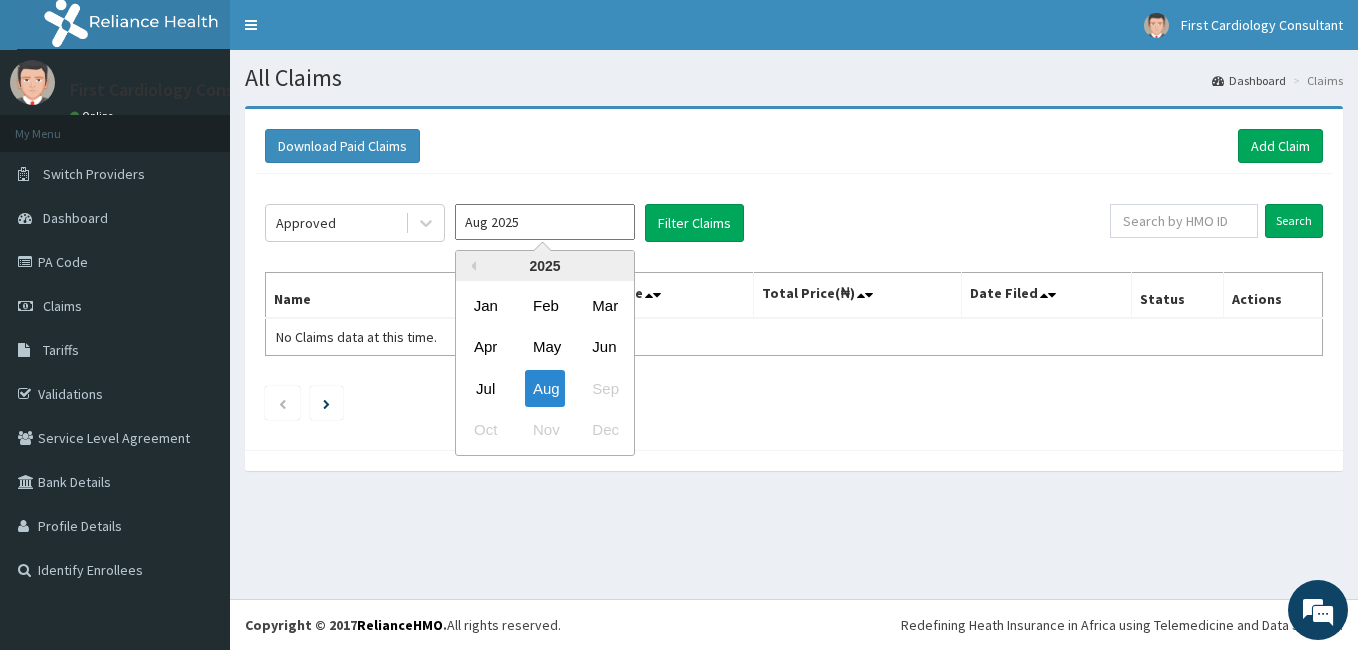 click on "Aug 2025" at bounding box center (545, 222) 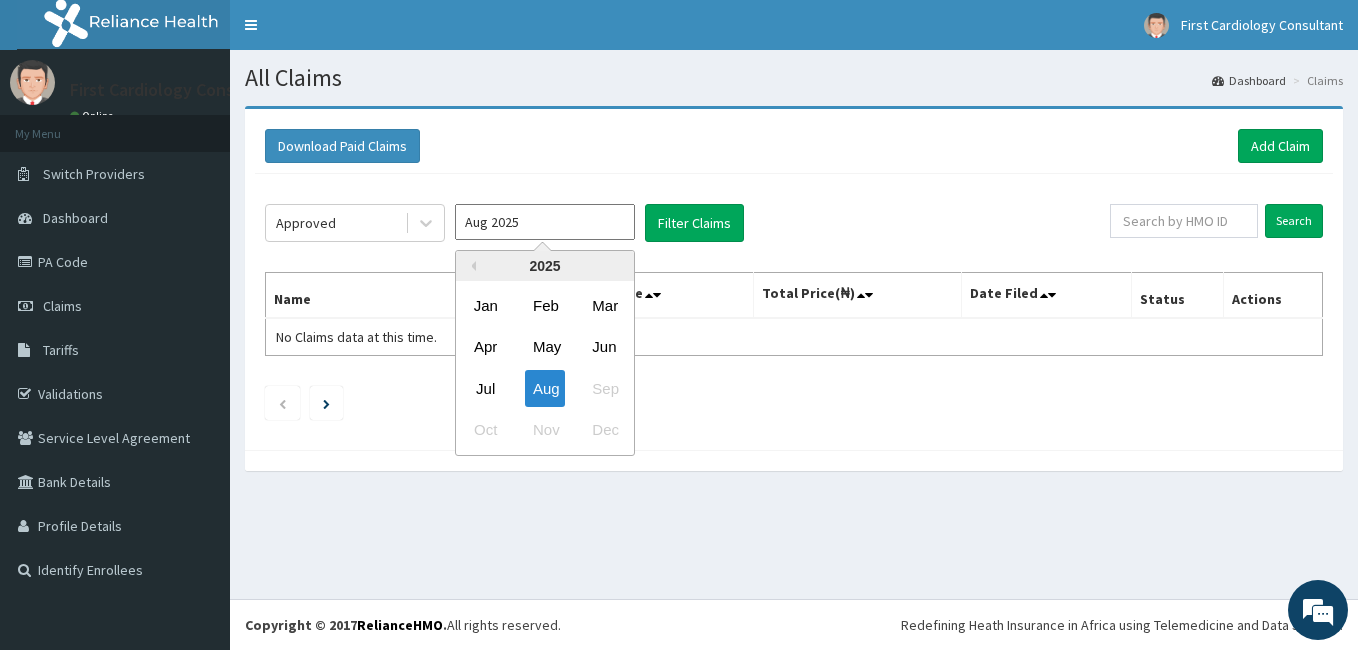 click on "Jul" at bounding box center (486, 388) 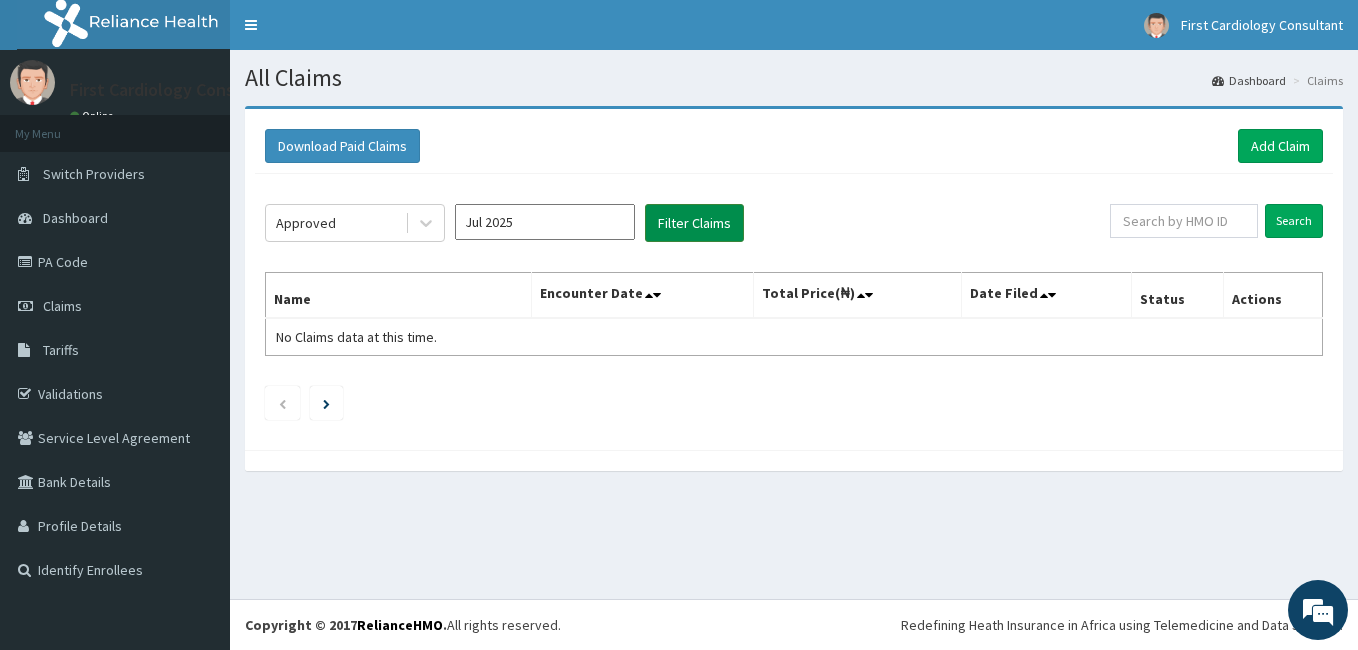 click on "Filter Claims" at bounding box center [694, 223] 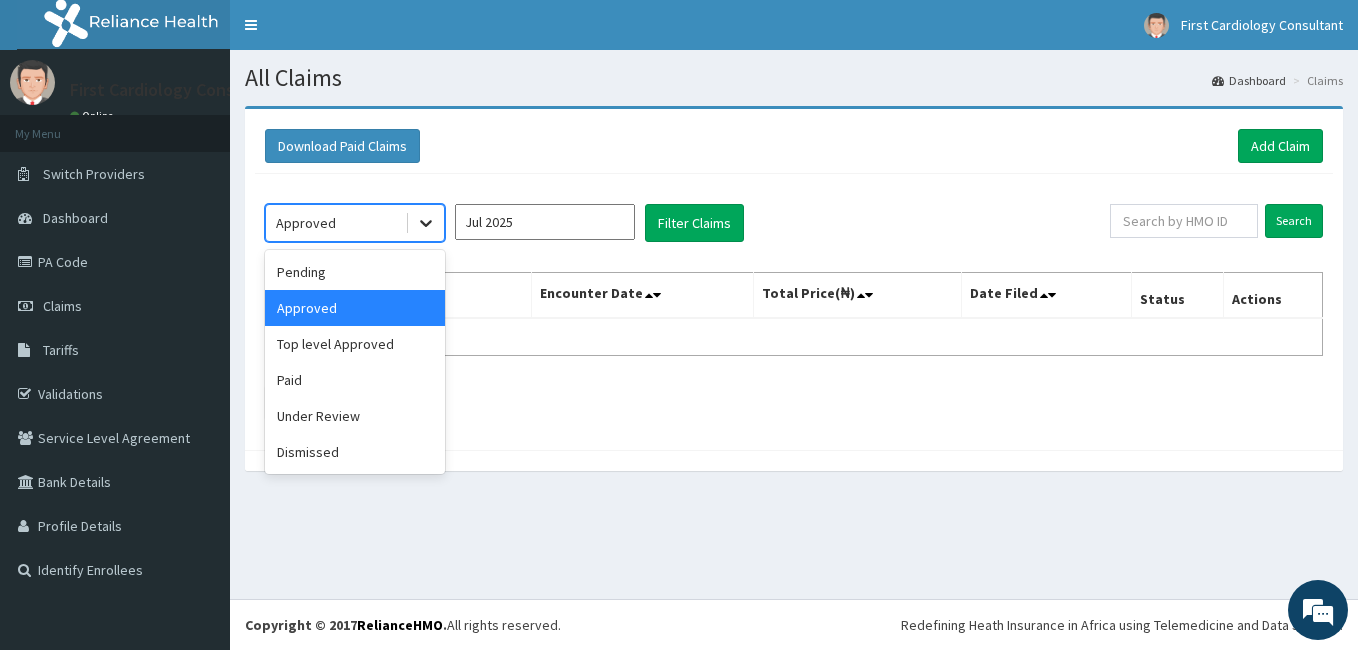 click 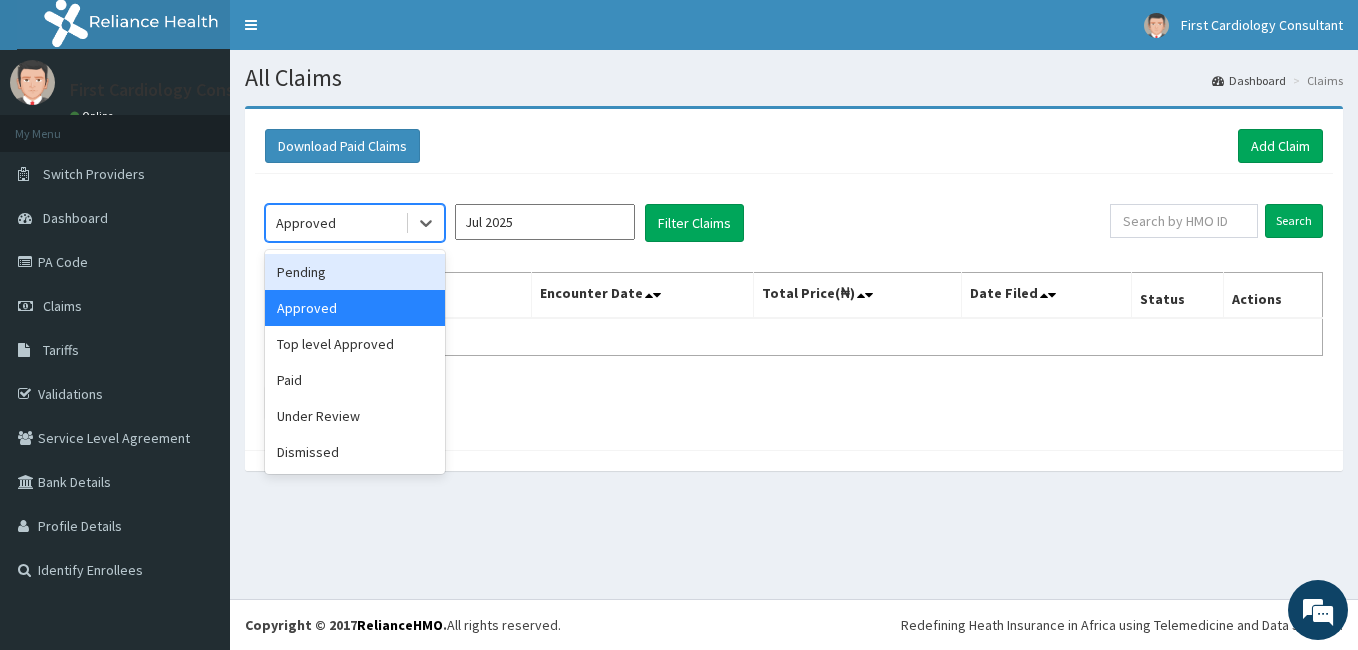 drag, startPoint x: 365, startPoint y: 275, endPoint x: 376, endPoint y: 268, distance: 13.038404 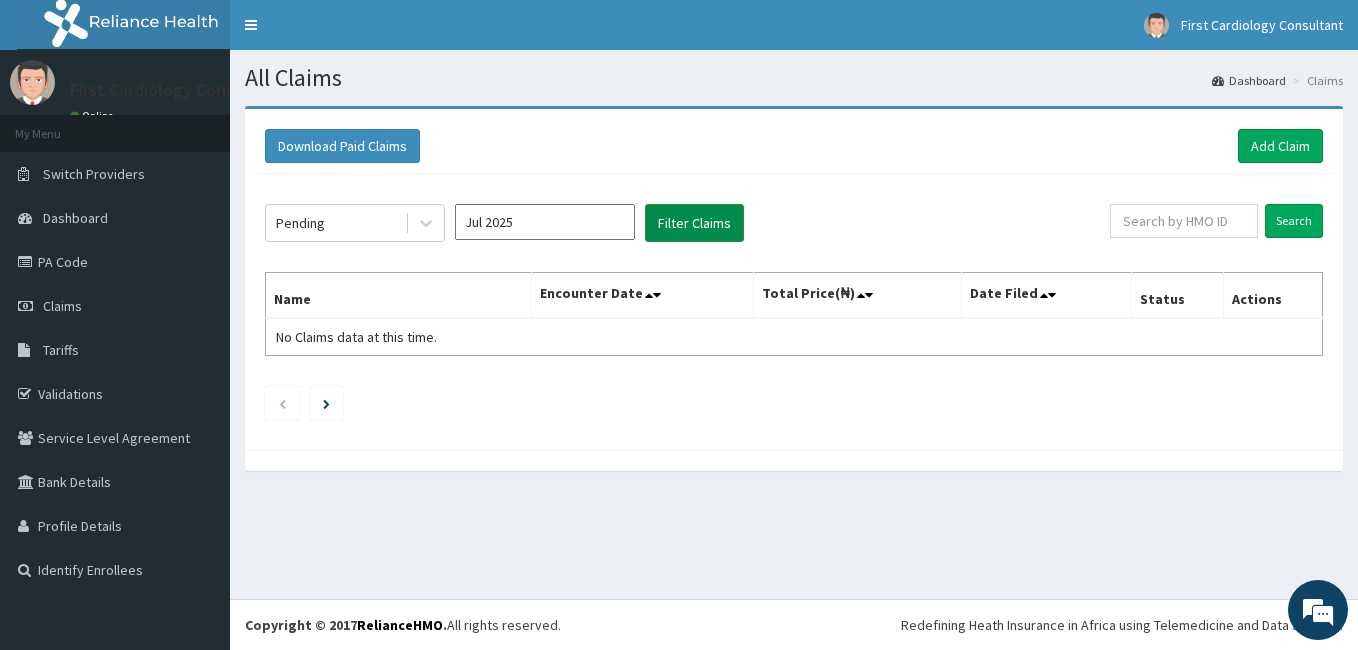 click on "Filter Claims" at bounding box center (694, 223) 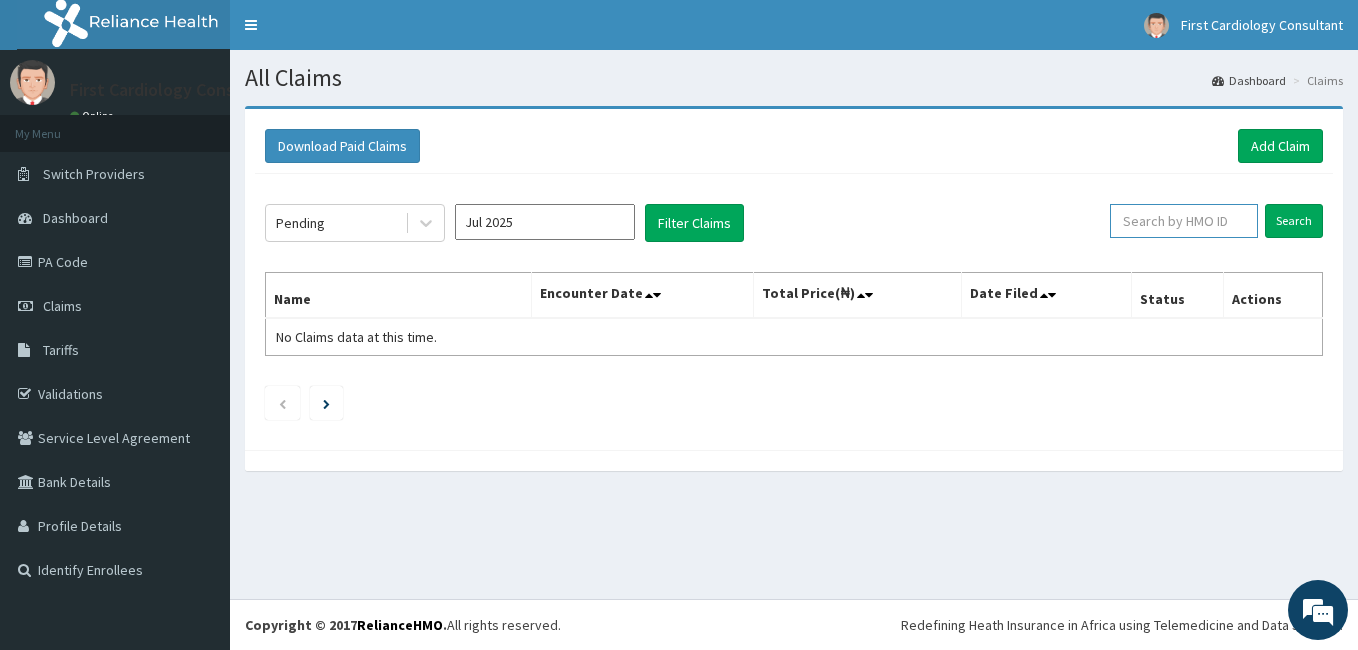 click at bounding box center (1184, 221) 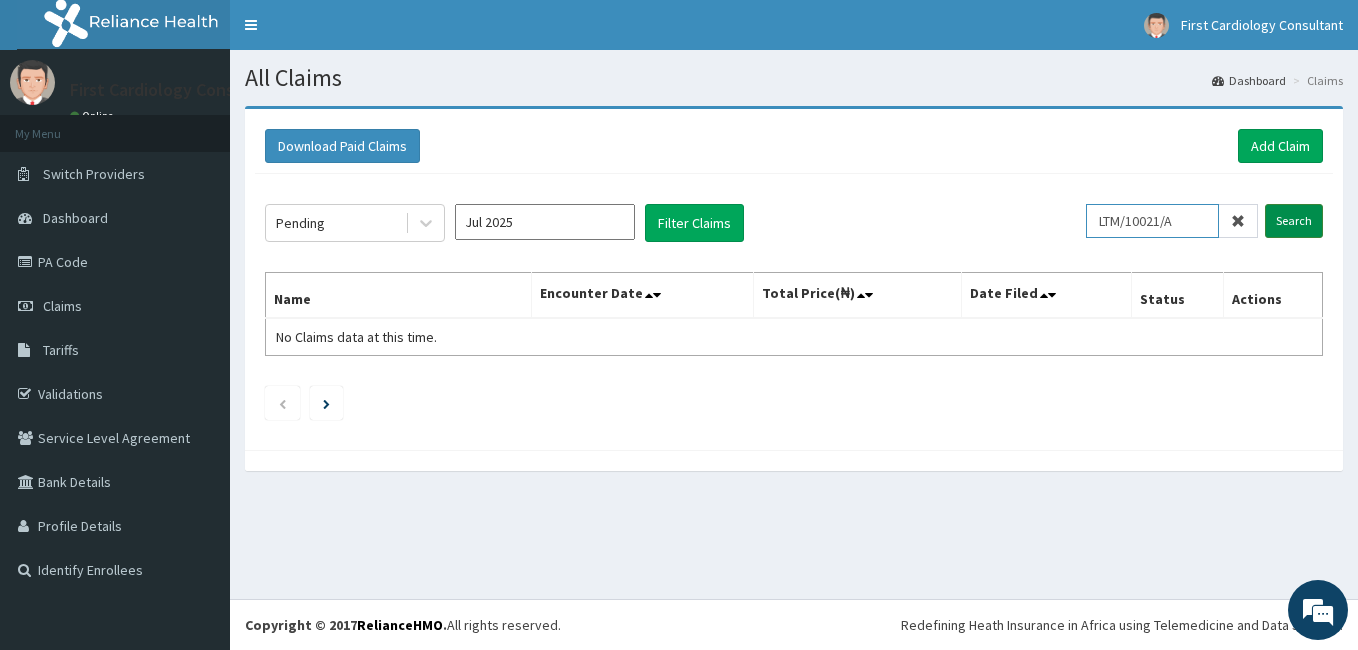 type on "LTM/10021/A" 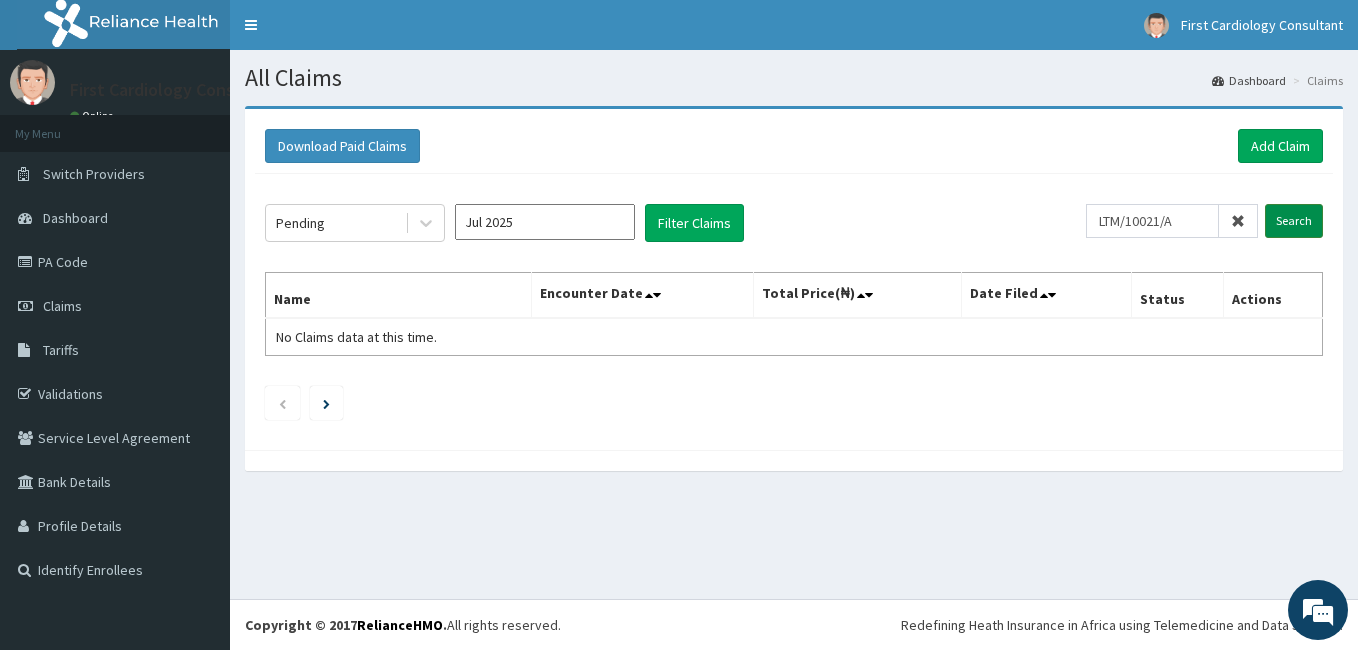 click on "Search" at bounding box center (1294, 221) 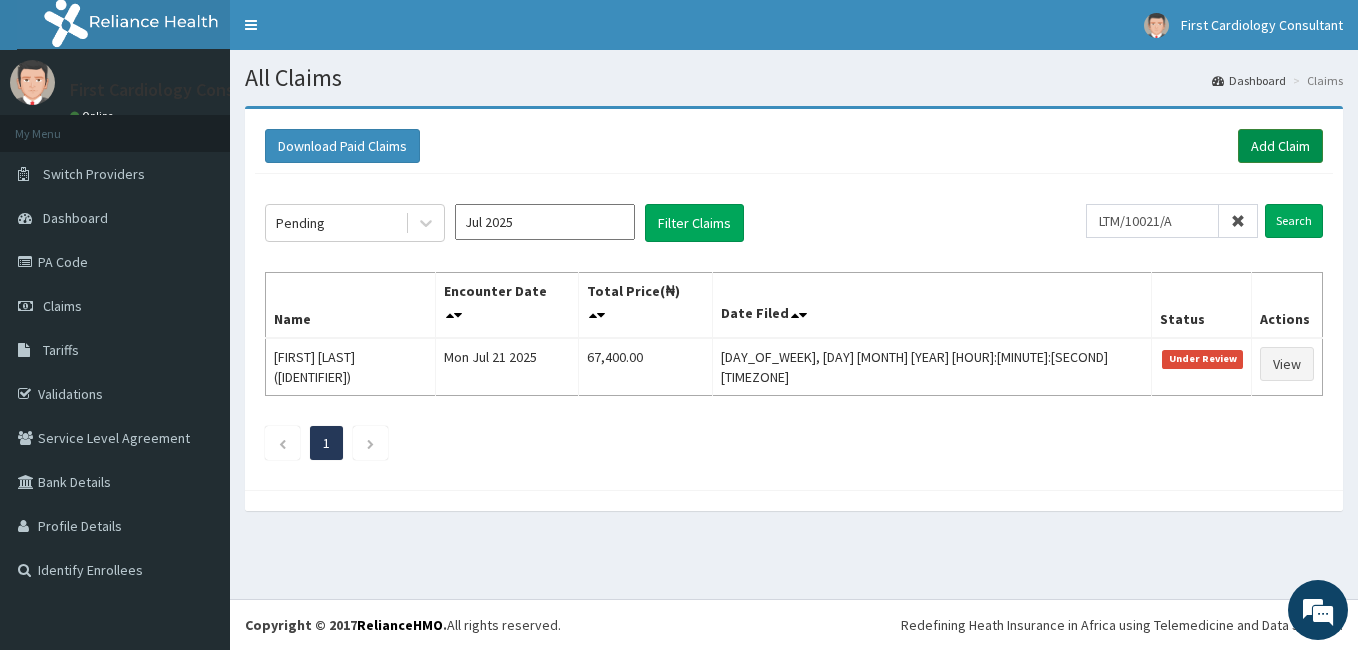 click on "Add Claim" at bounding box center [1280, 146] 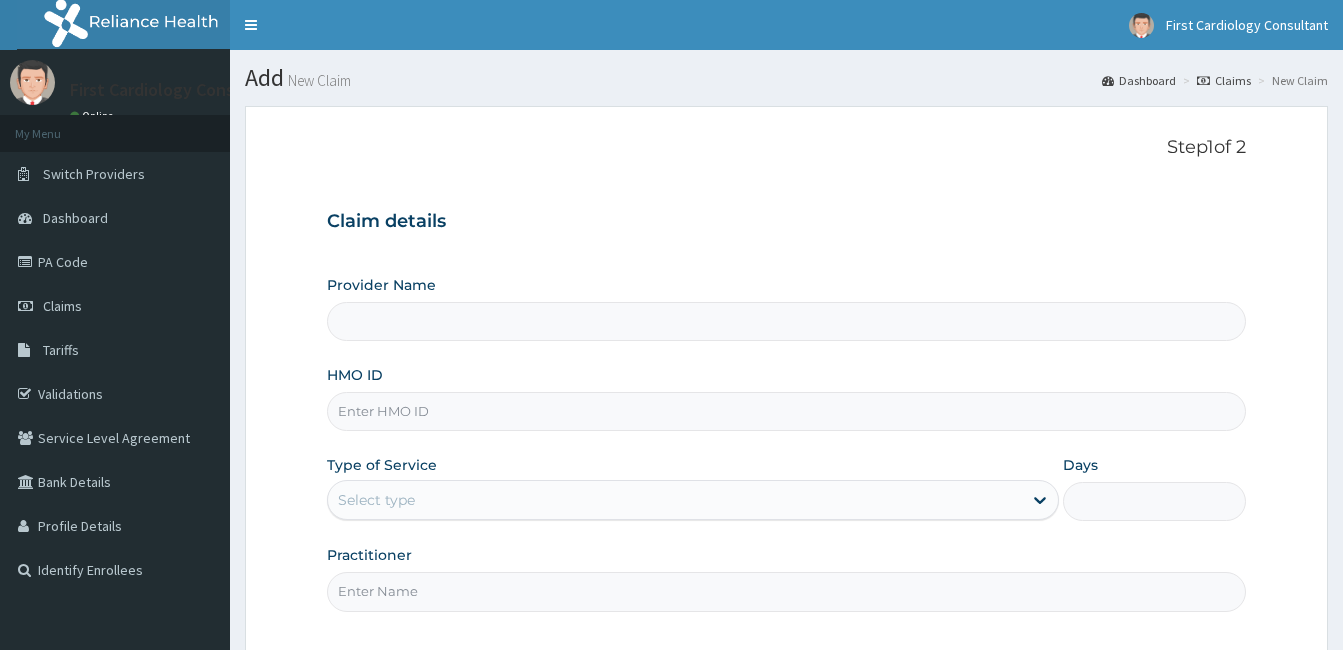 scroll, scrollTop: 0, scrollLeft: 0, axis: both 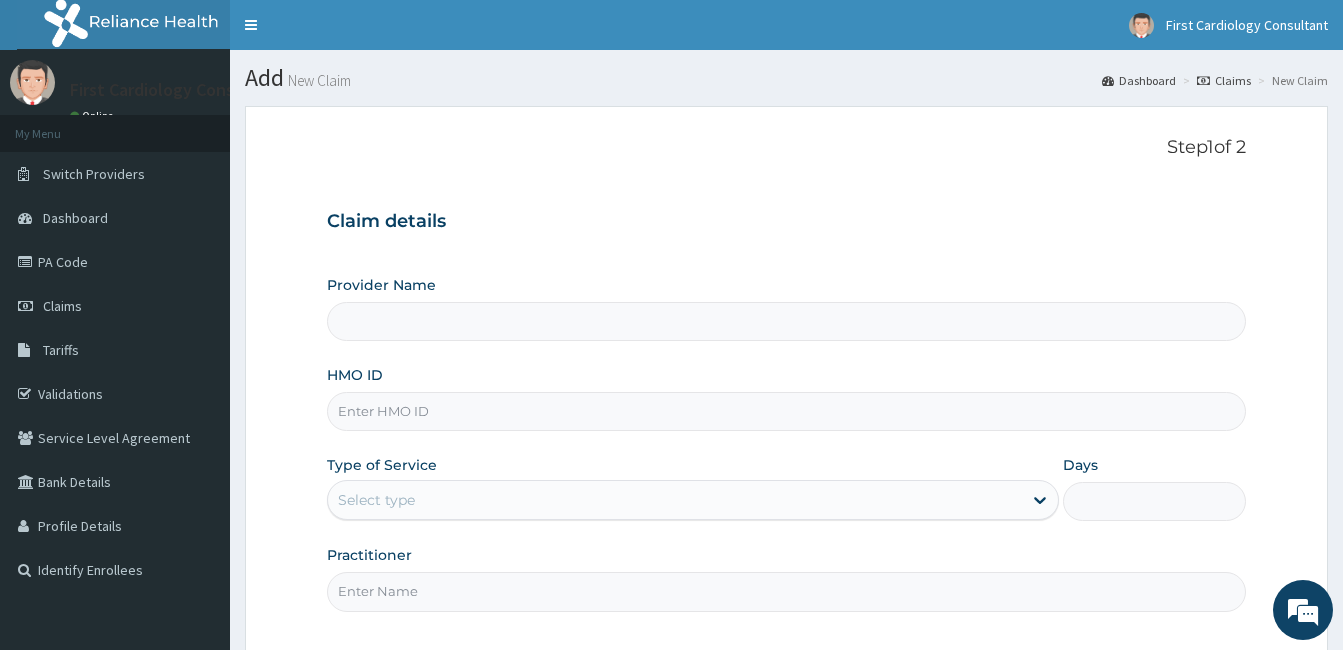 type on "First Cardiology consultant" 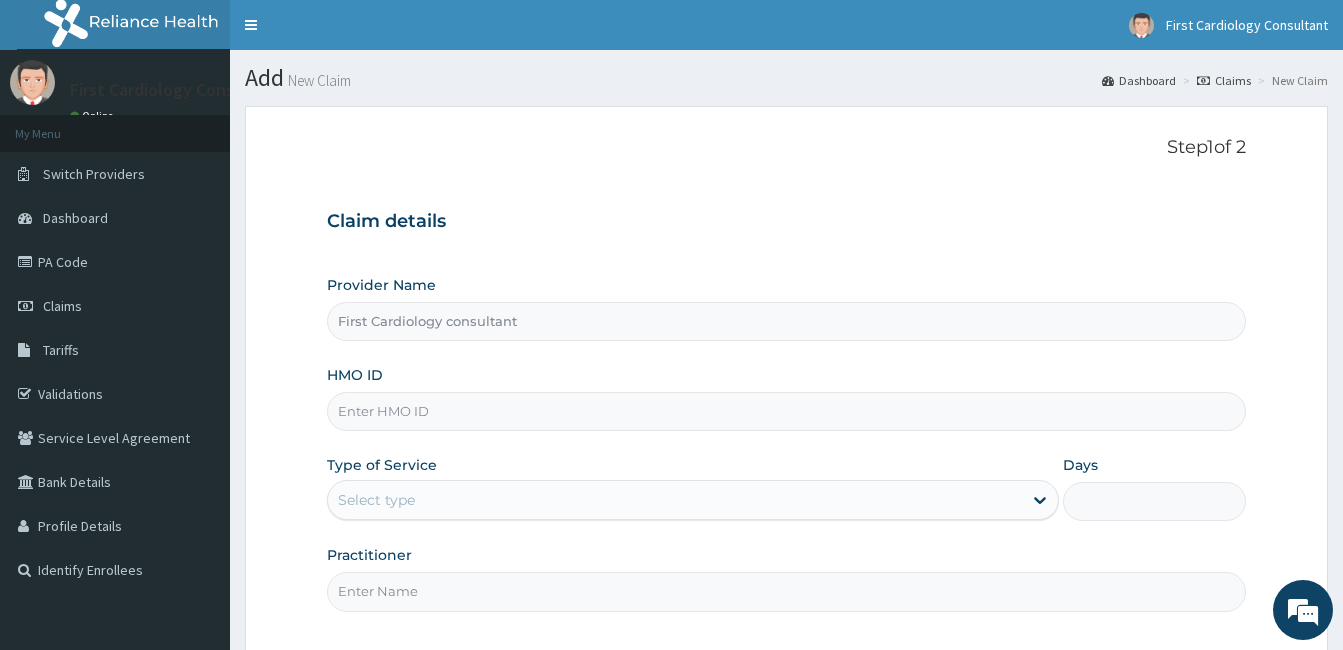 scroll, scrollTop: 0, scrollLeft: 0, axis: both 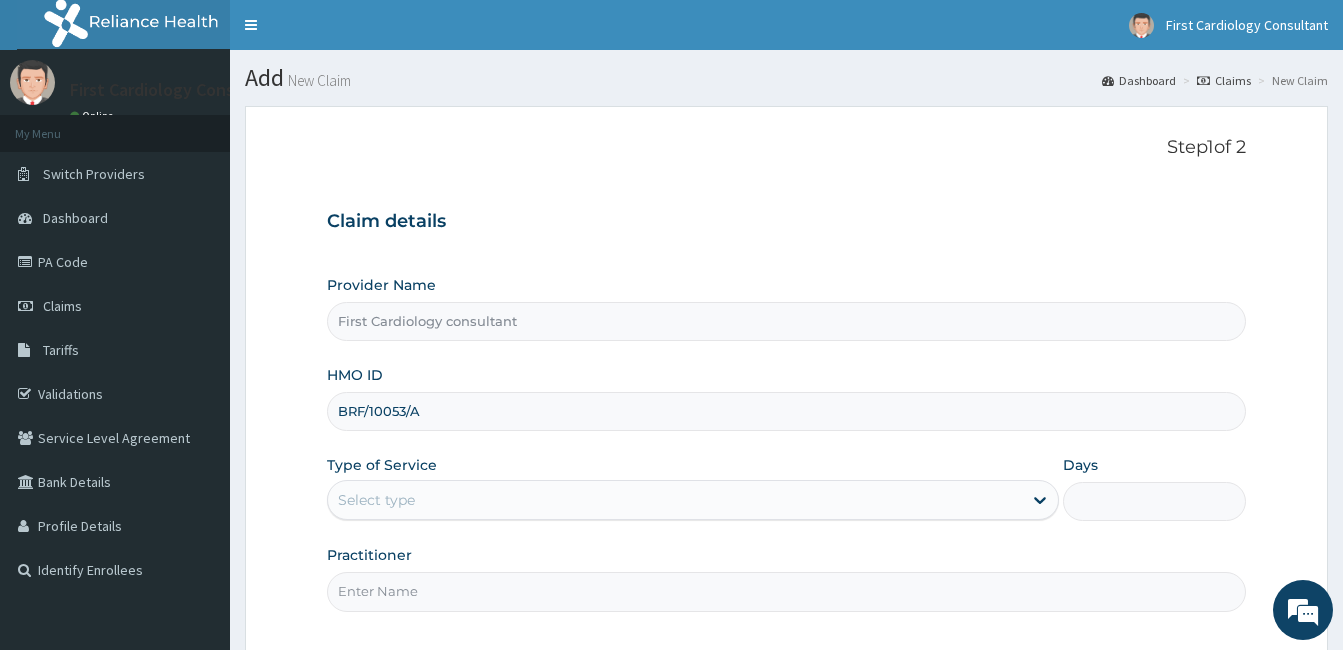 type on "BRF/10053/A" 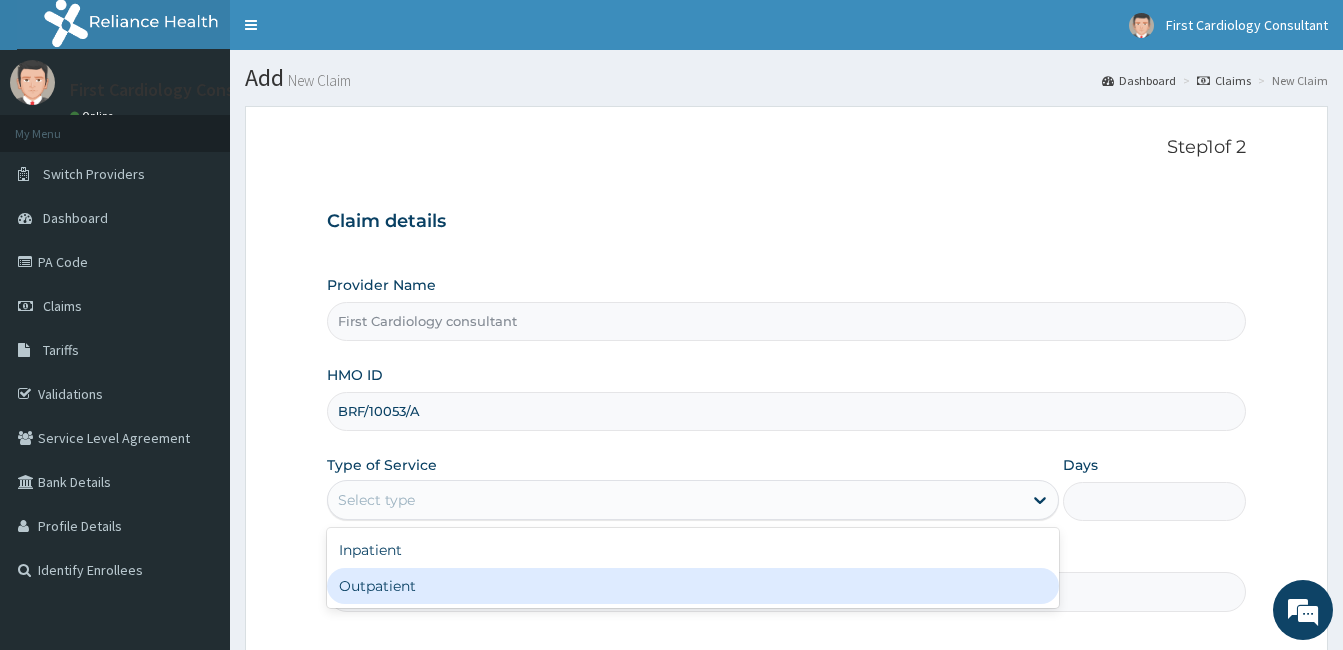 click on "Outpatient" at bounding box center [693, 586] 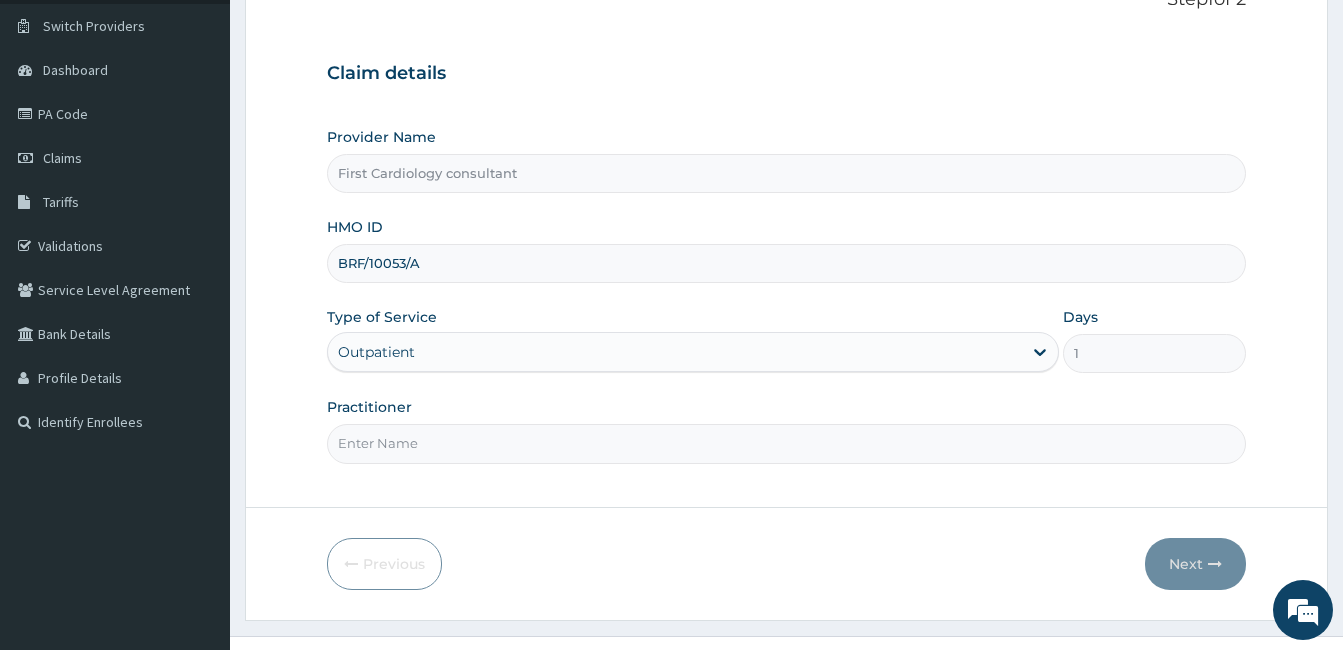 scroll, scrollTop: 185, scrollLeft: 0, axis: vertical 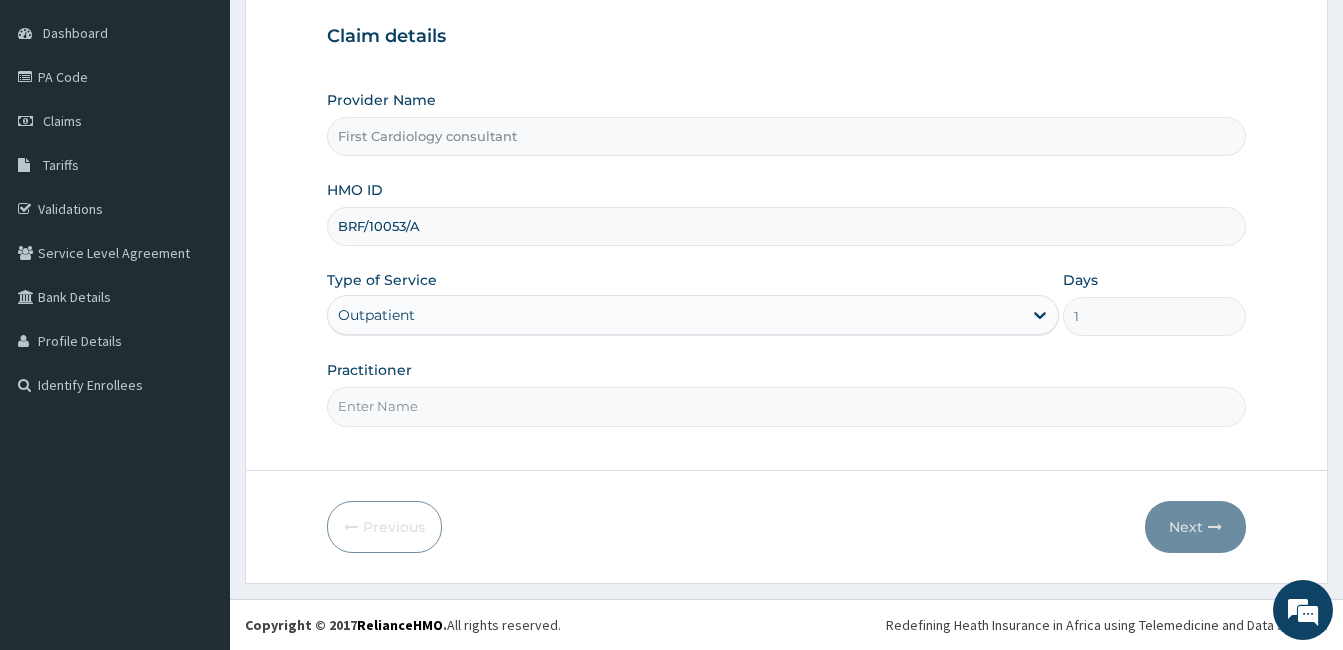click on "Outpatient" at bounding box center [376, 315] 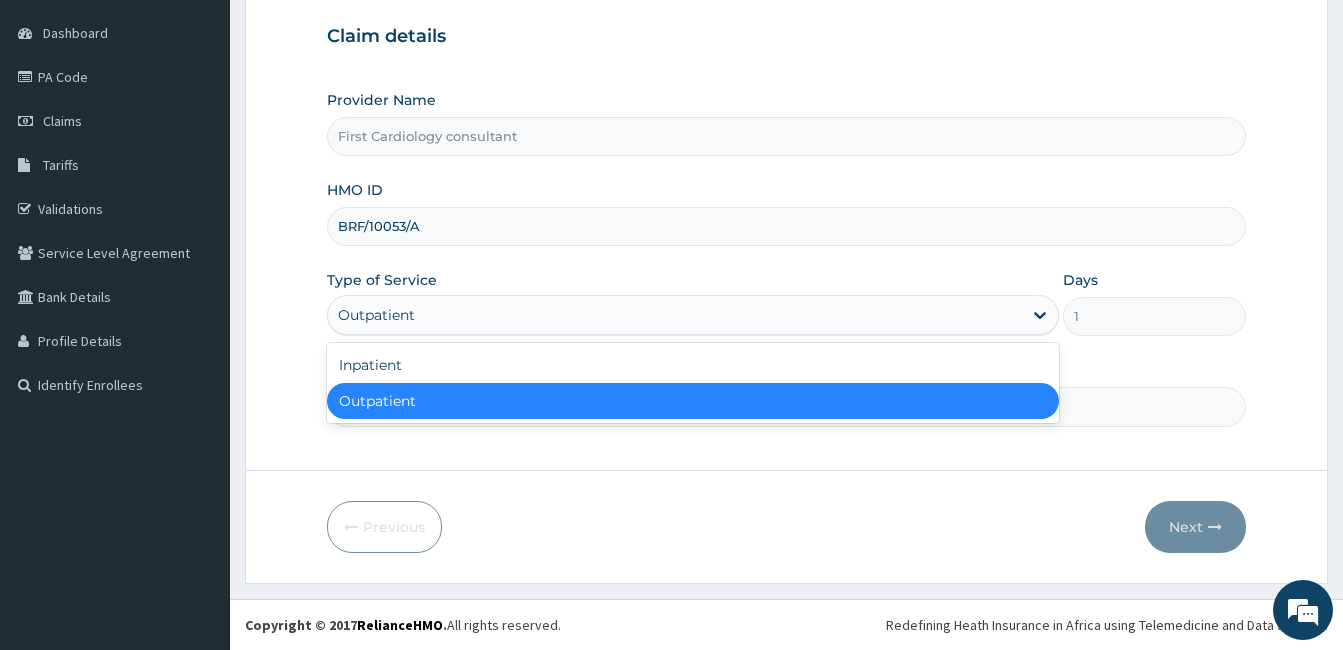click on "Outpatient" at bounding box center [693, 401] 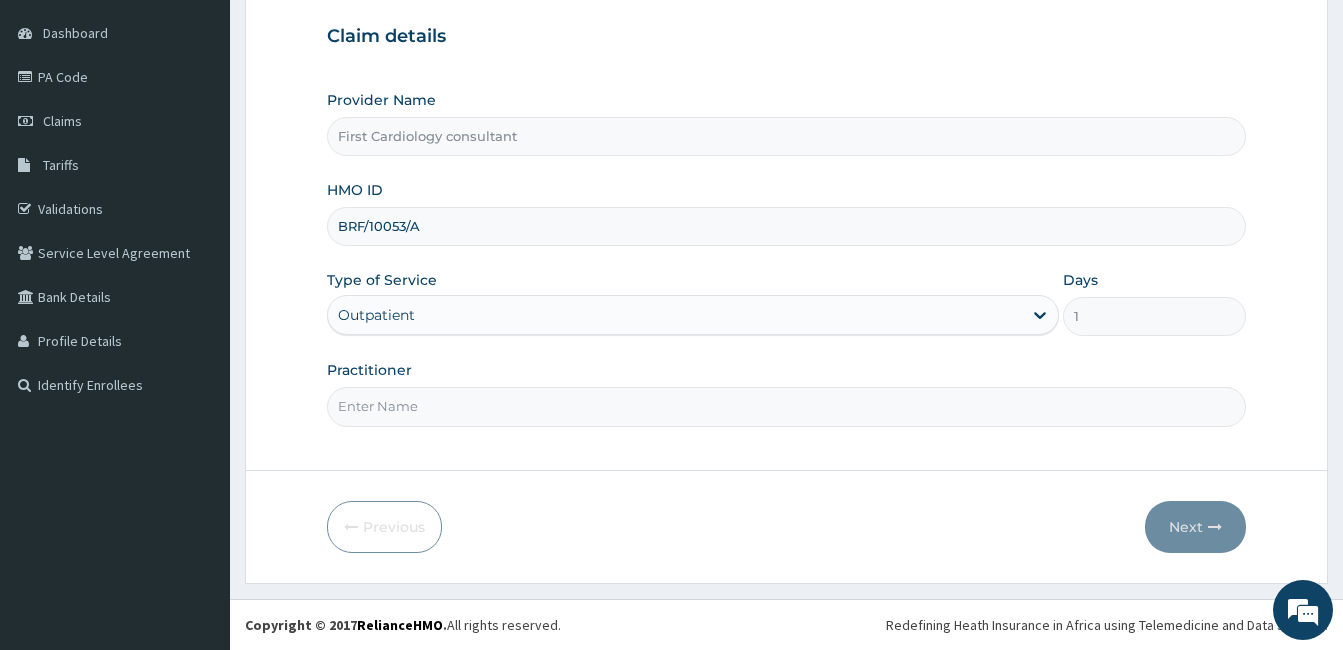 click on "Practitioner" at bounding box center [786, 406] 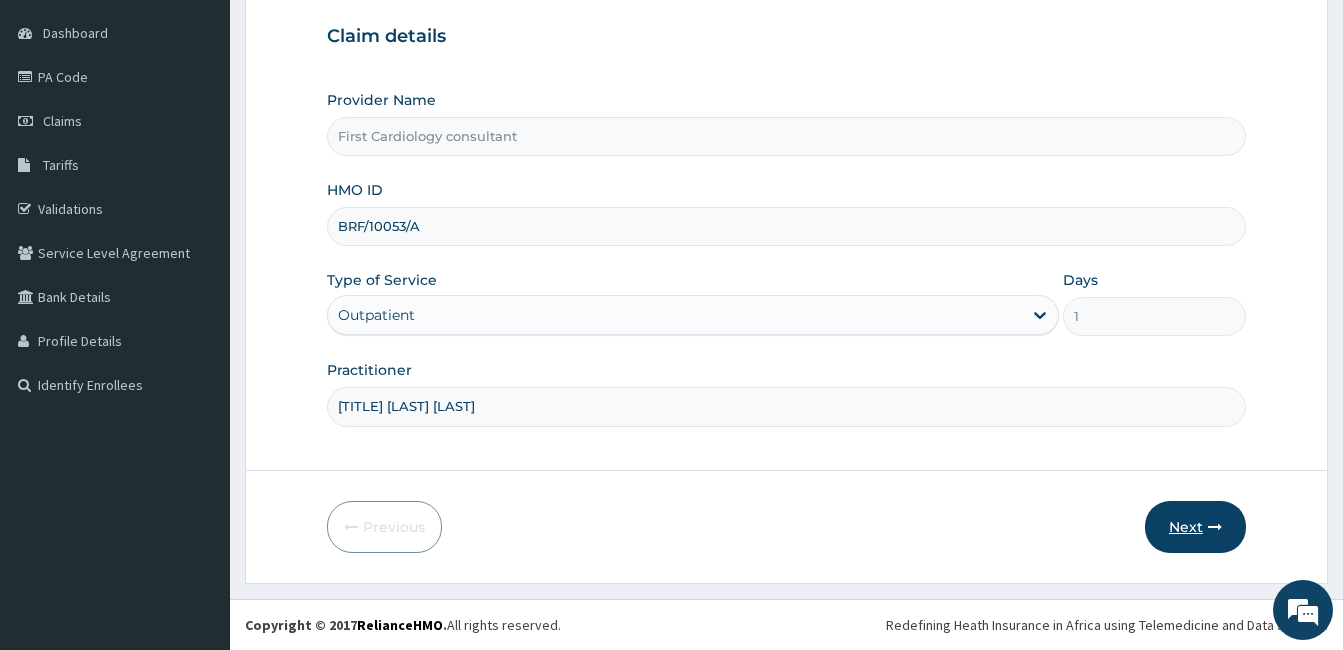 click on "Next" at bounding box center [1195, 527] 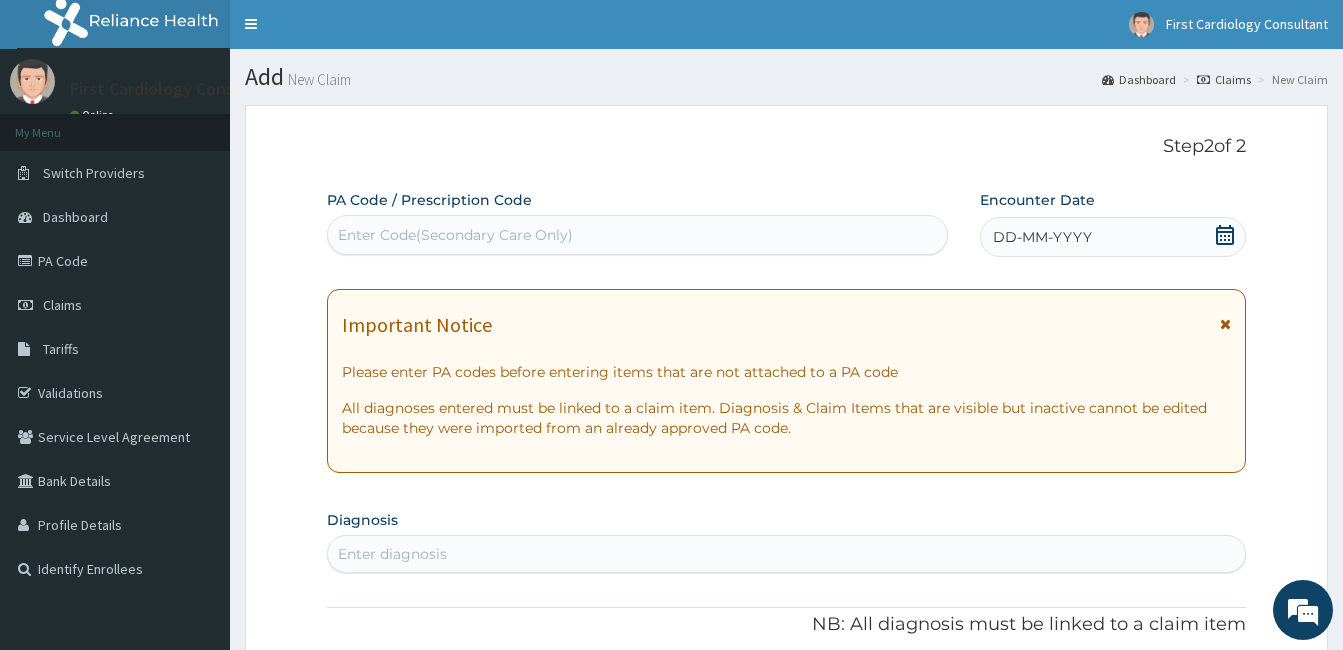 scroll, scrollTop: 0, scrollLeft: 0, axis: both 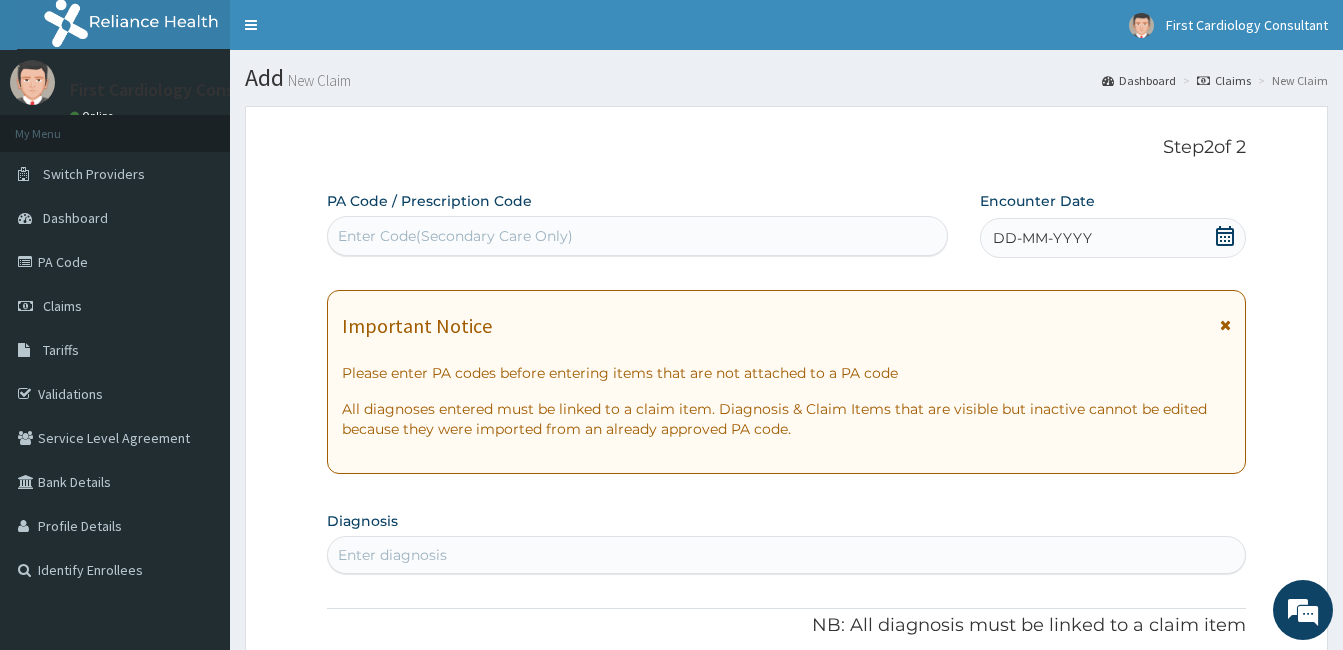 click on "Enter Code(Secondary Care Only)" at bounding box center (455, 236) 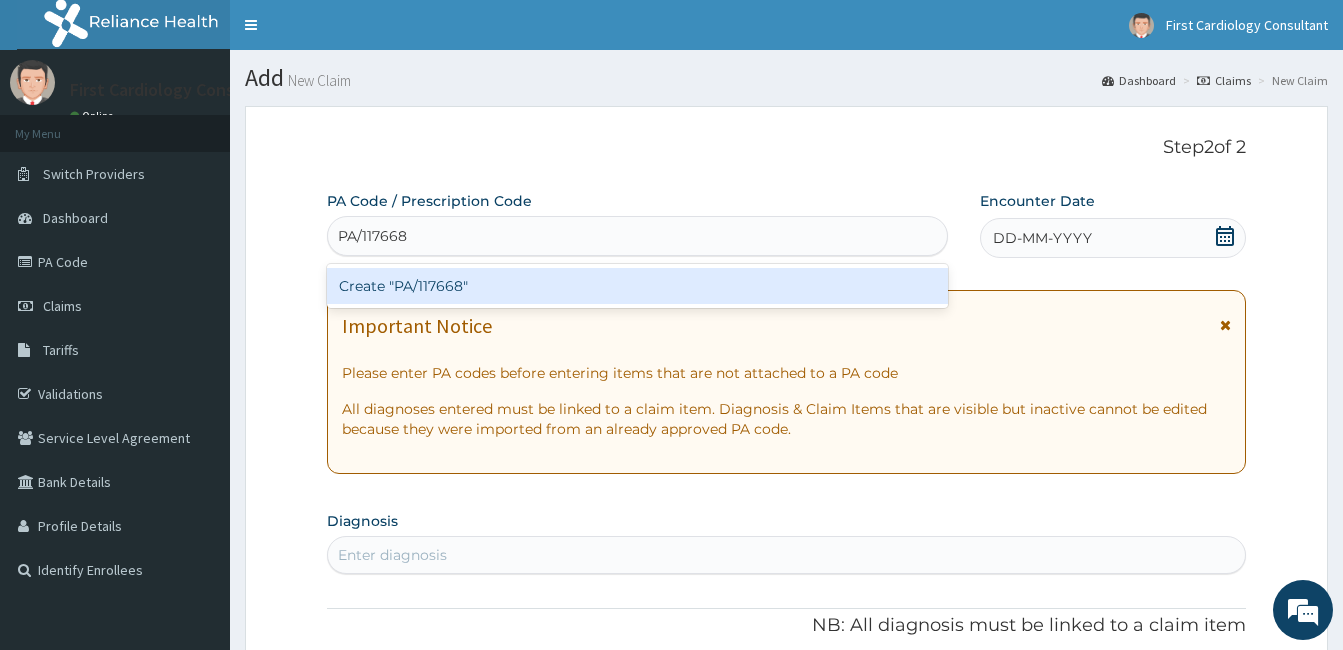 click on "Create "PA/117668"" at bounding box center [637, 286] 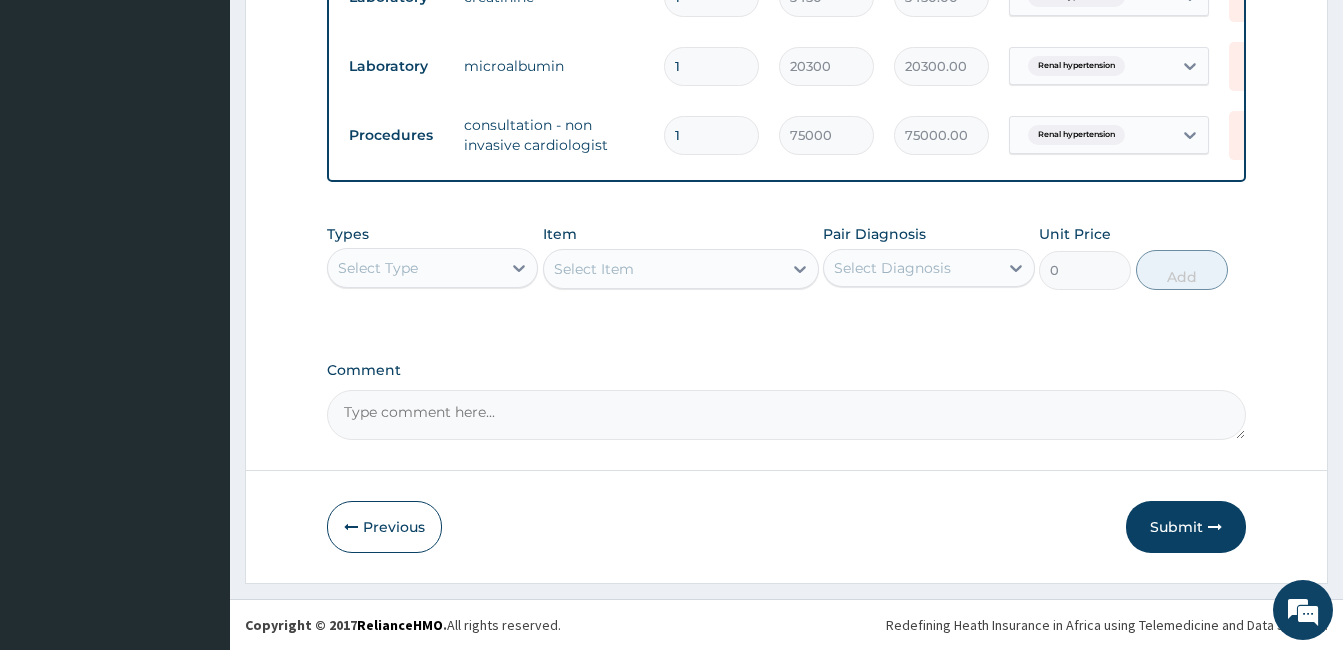 scroll, scrollTop: 850, scrollLeft: 0, axis: vertical 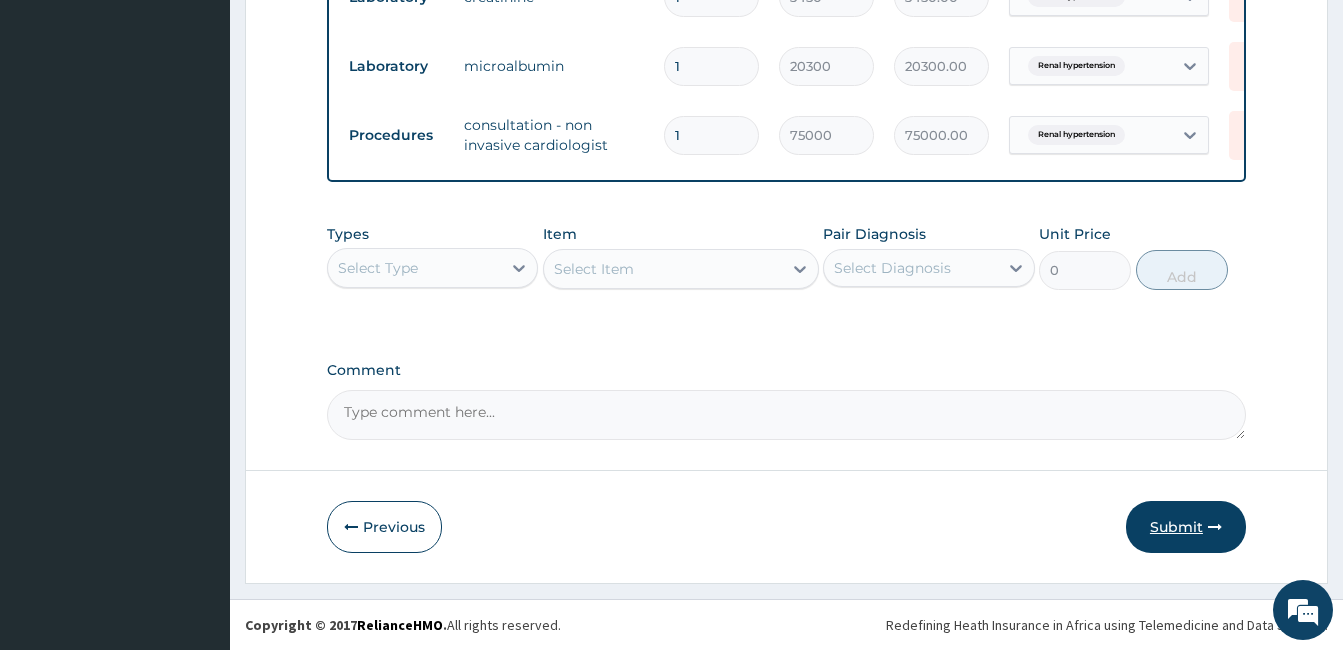 click on "Submit" at bounding box center (1186, 527) 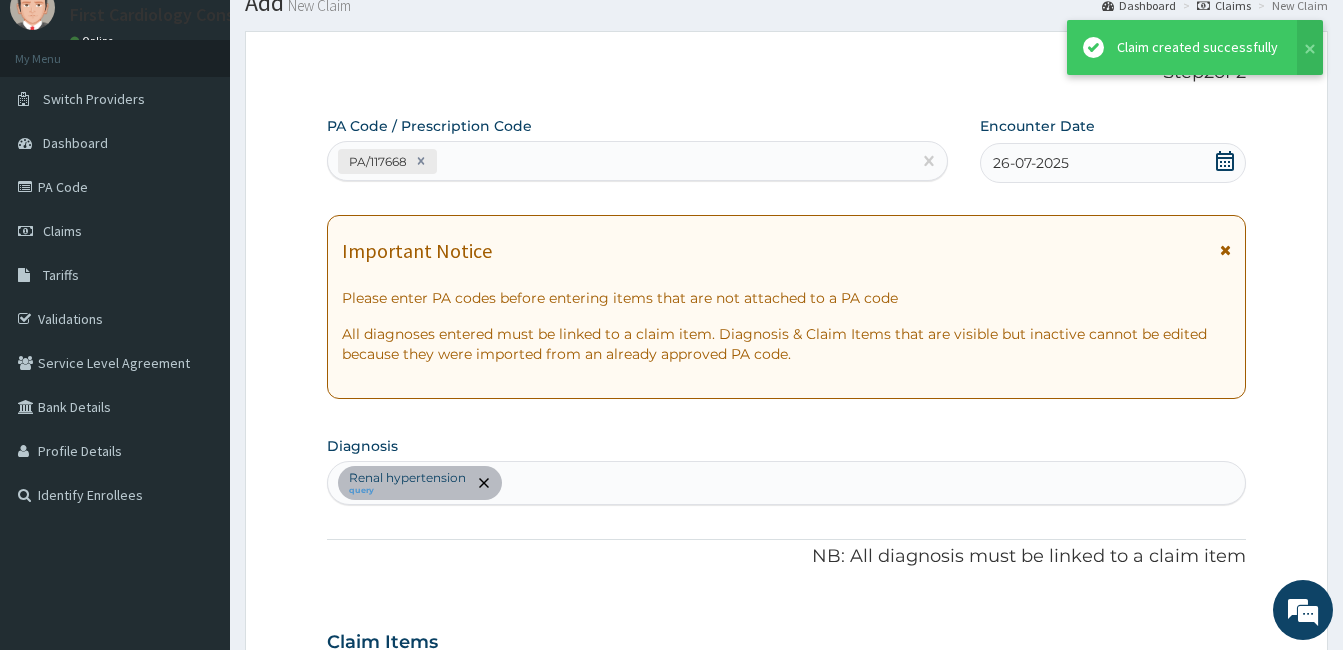 scroll, scrollTop: 850, scrollLeft: 0, axis: vertical 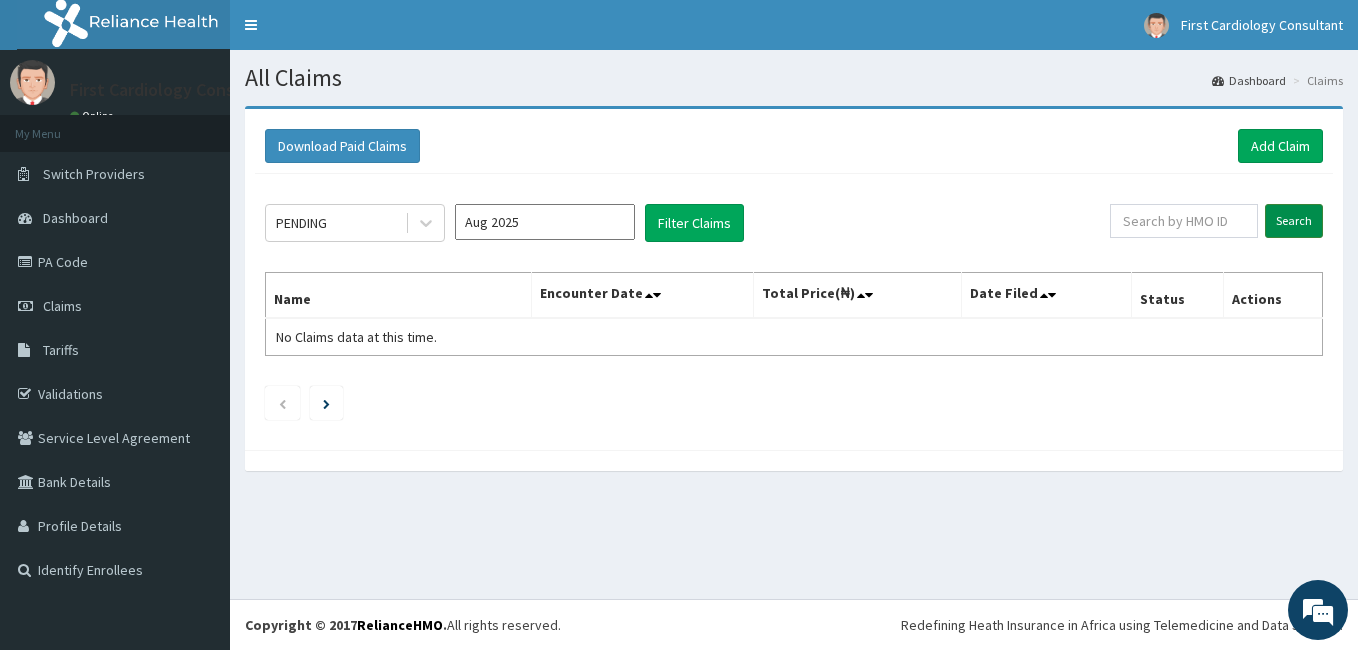 click on "Search" at bounding box center [1294, 221] 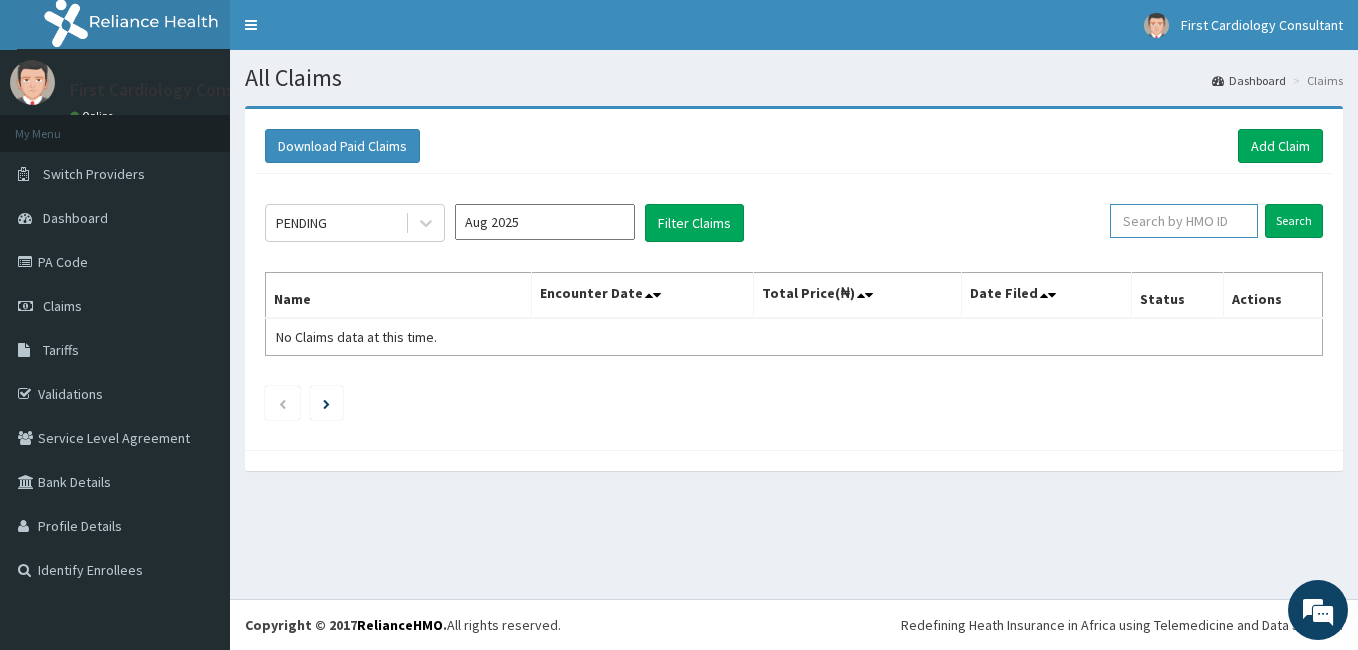 click at bounding box center (1184, 221) 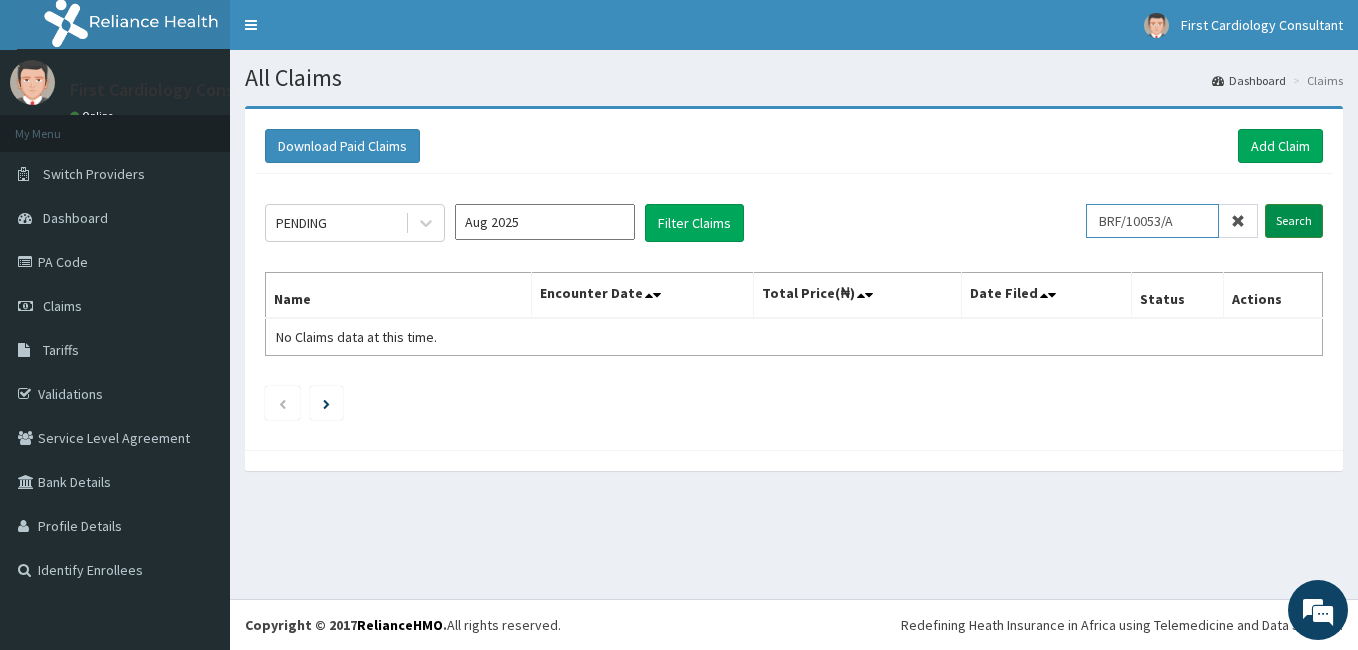 scroll, scrollTop: 0, scrollLeft: 0, axis: both 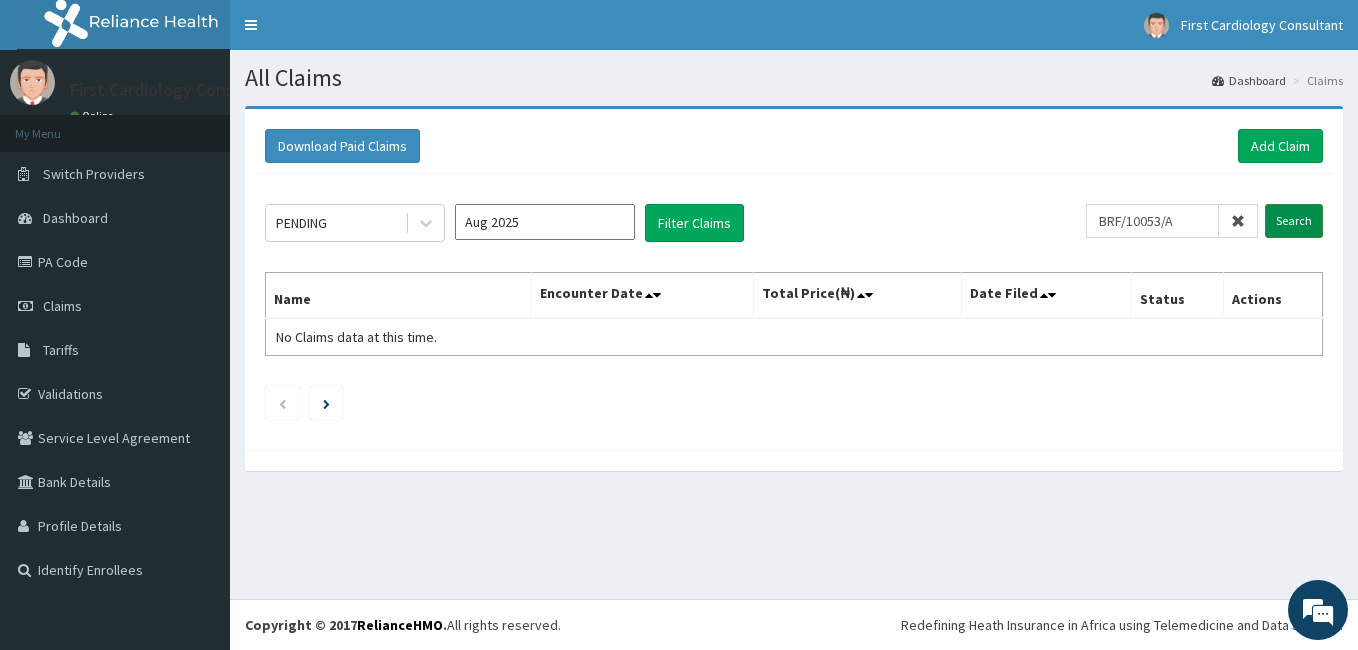 click on "Search" at bounding box center (1294, 221) 